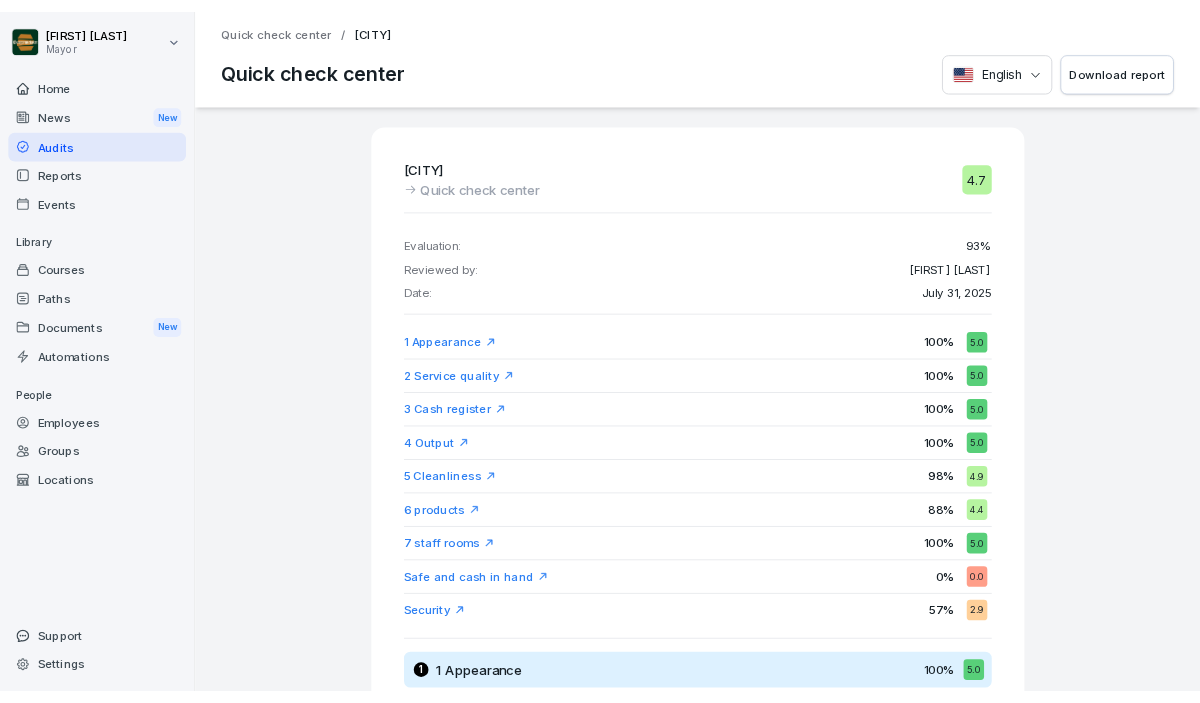 scroll, scrollTop: 0, scrollLeft: 0, axis: both 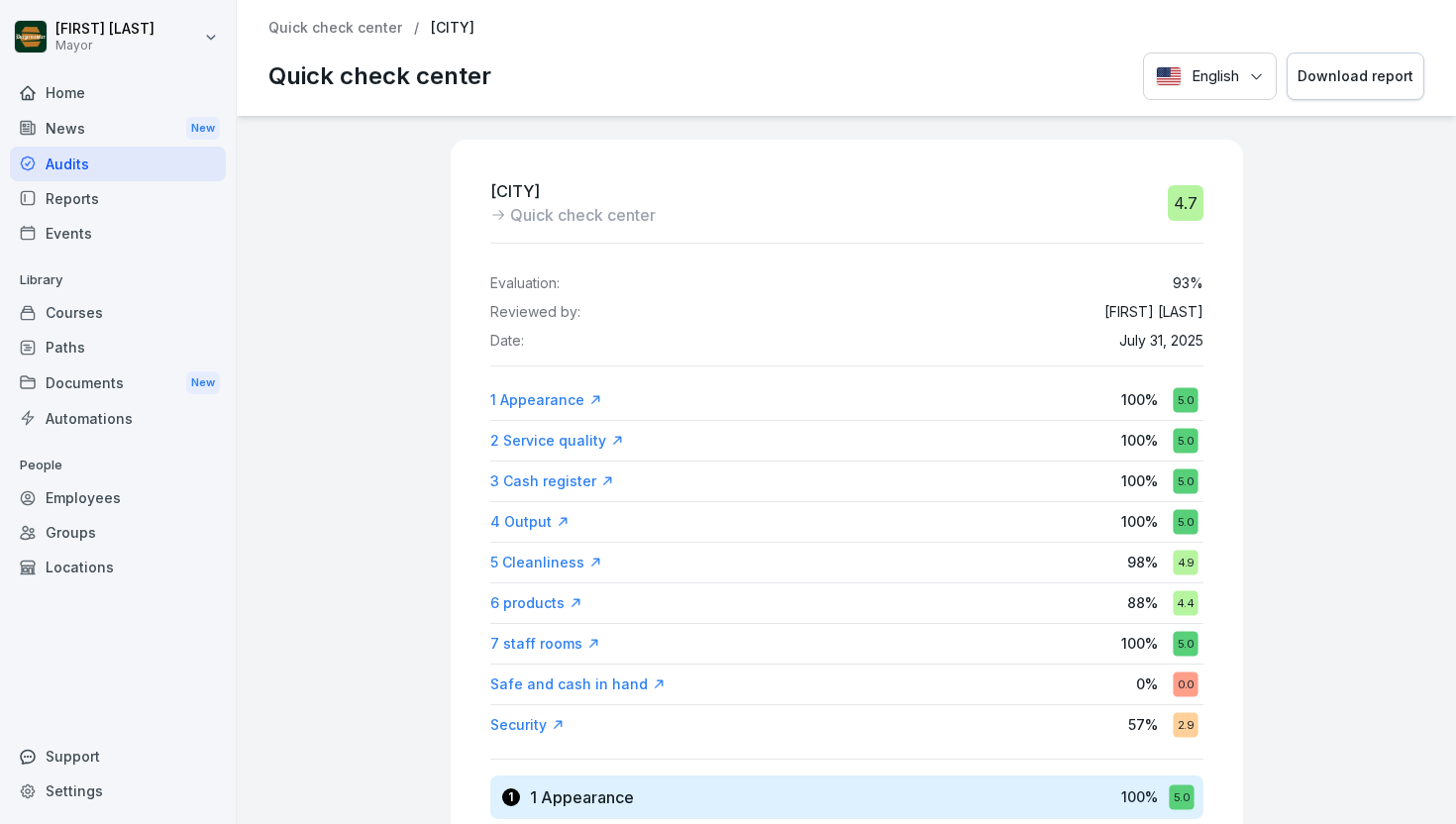 click on "Audits" at bounding box center (118, 163) 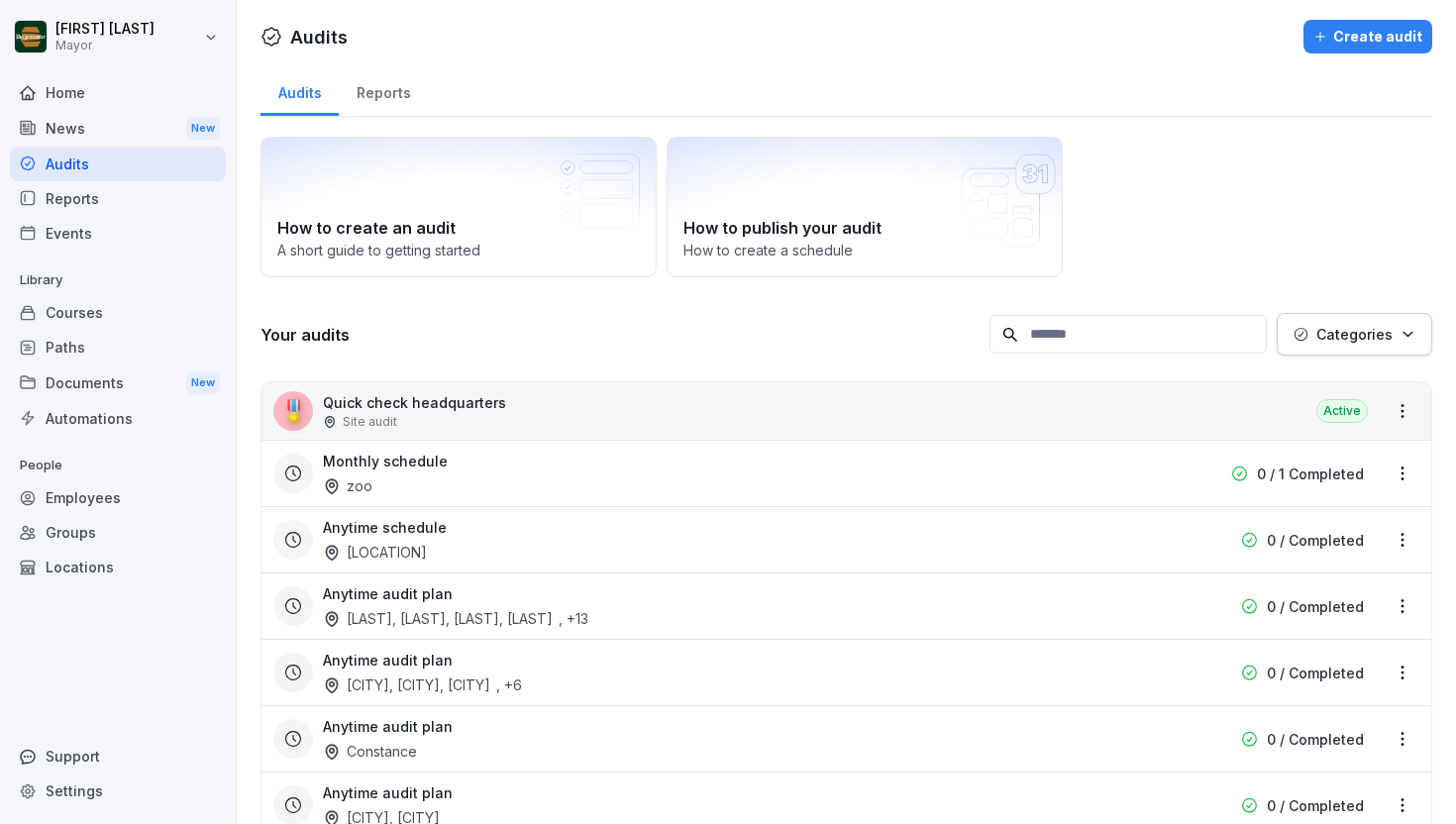 click on "🎖️ Quick check headquarters Site audit Active" at bounding box center [846, 411] 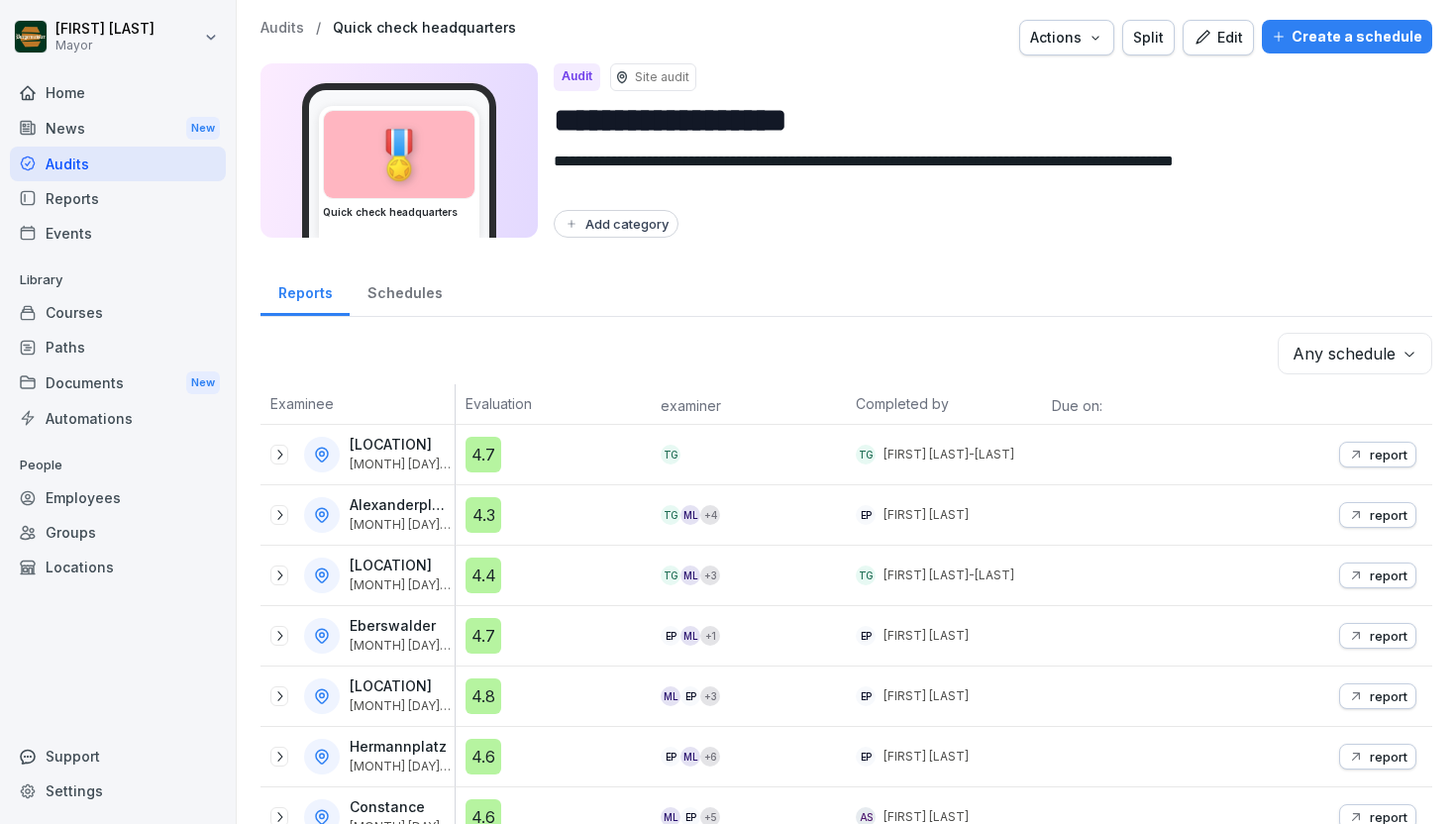 click on "Create a schedule" at bounding box center [1357, 36] 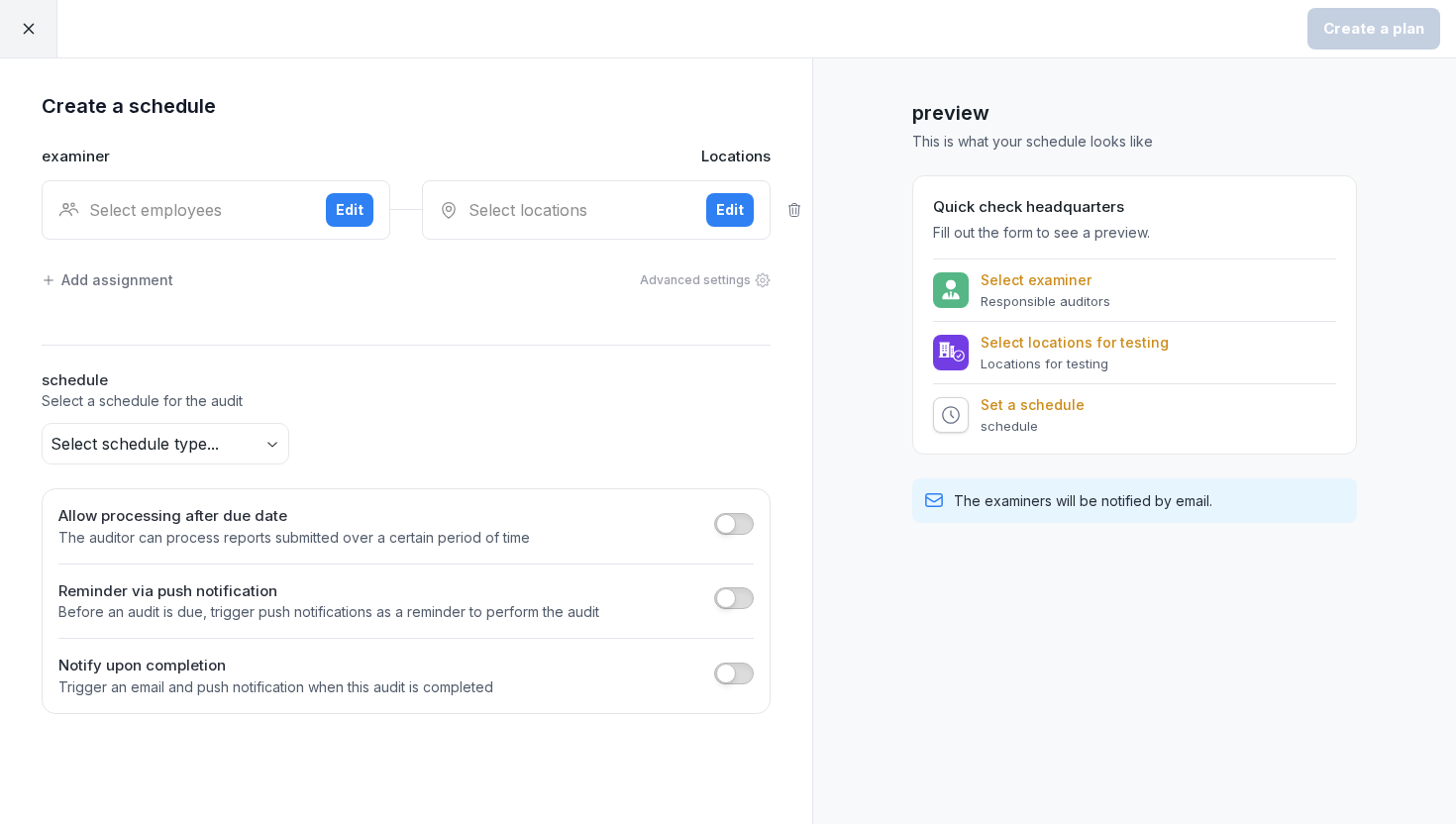 click on "Select employees" at bounding box center [184, 210] 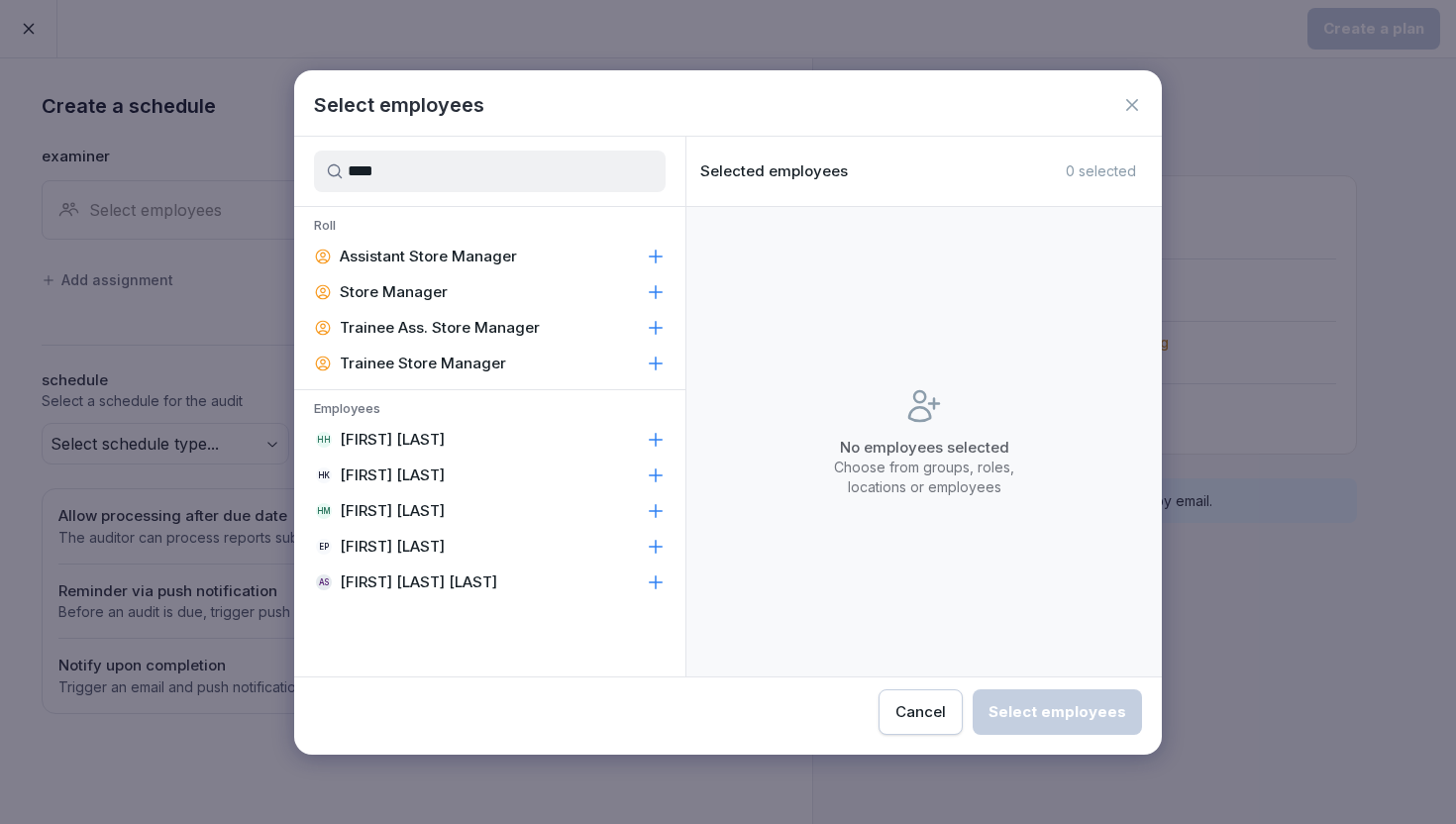 type on "****" 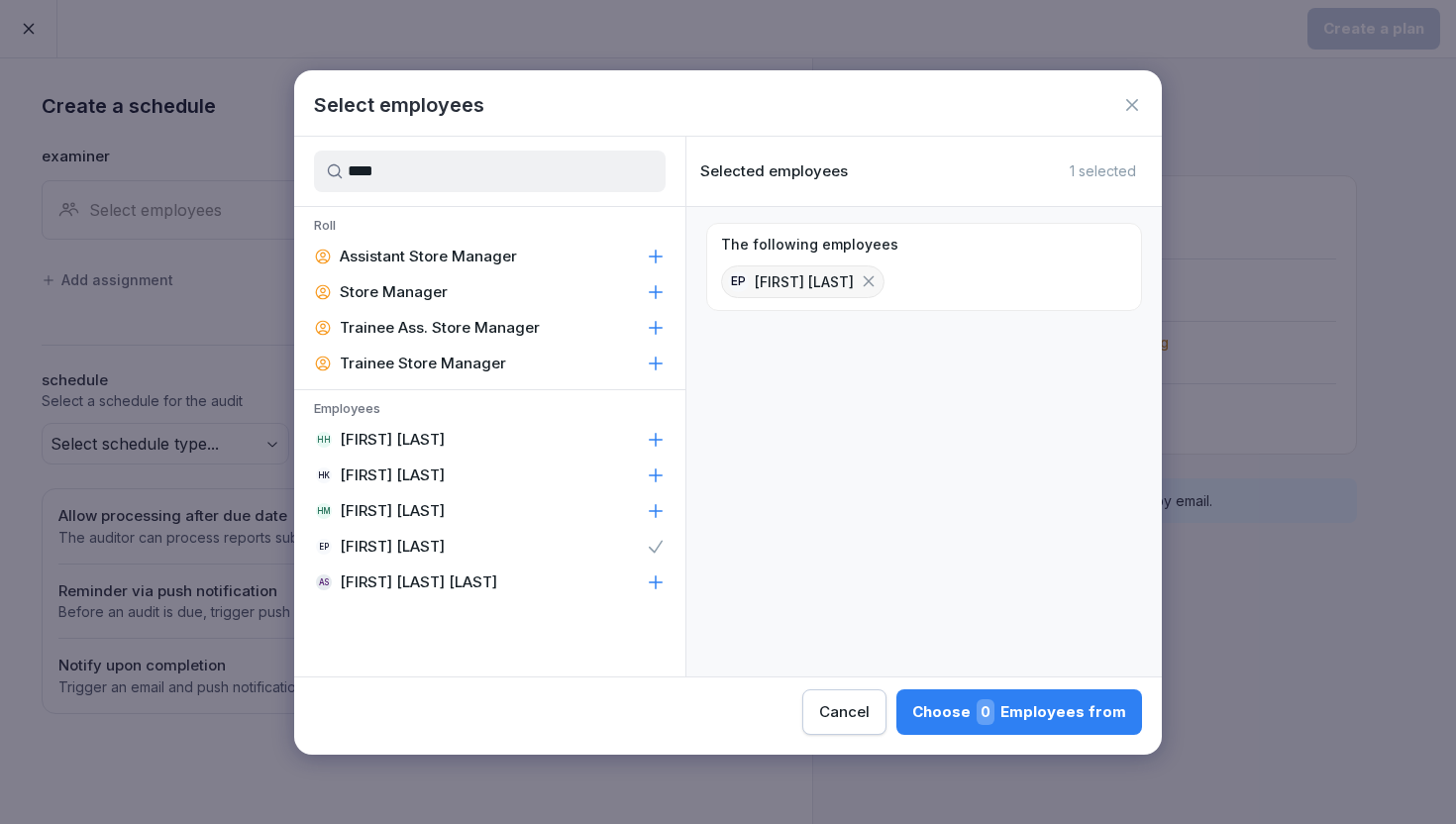 click on "Choose" at bounding box center (941, 711) 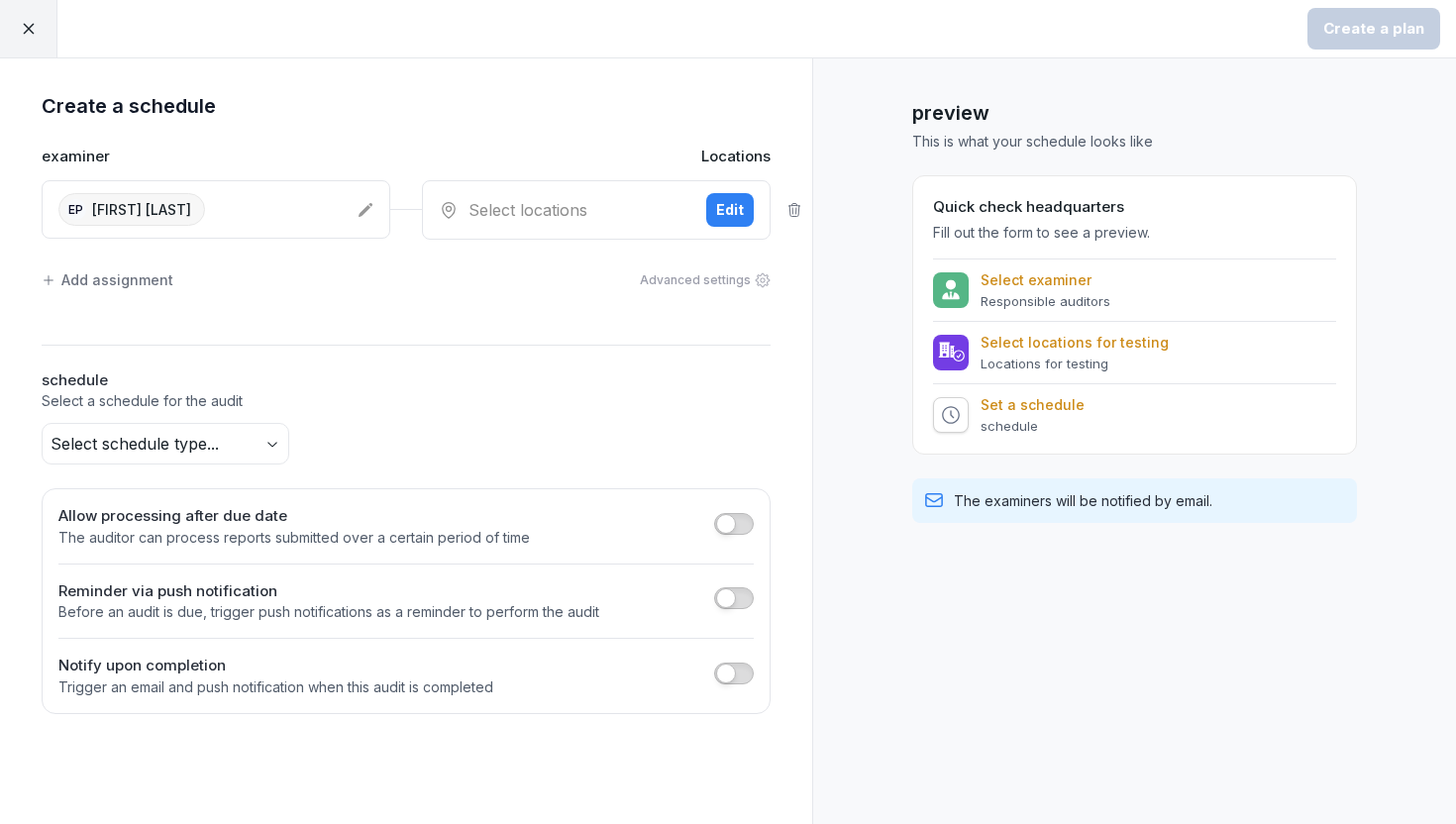 click on "Select locations" at bounding box center [528, 210] 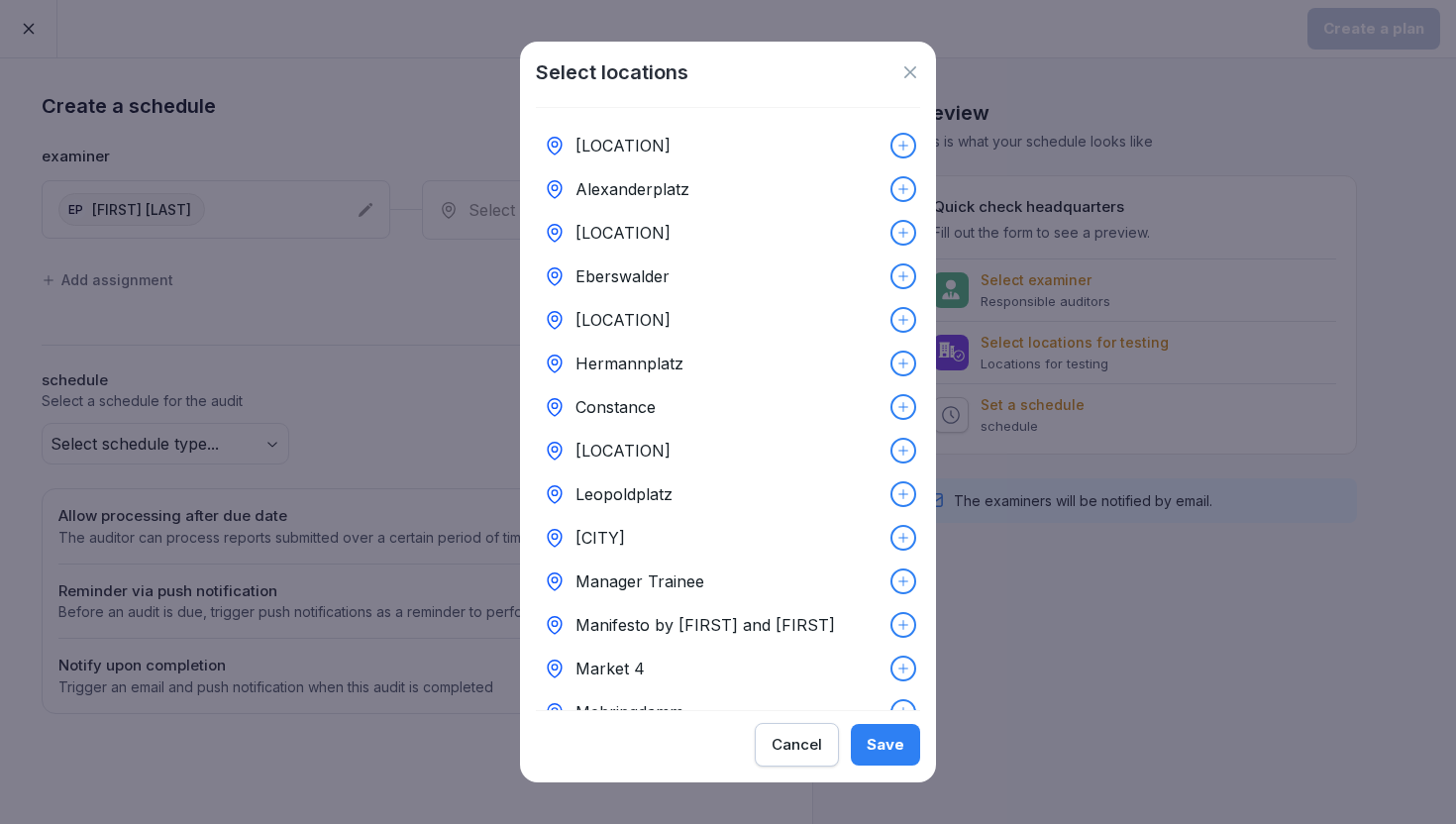 click 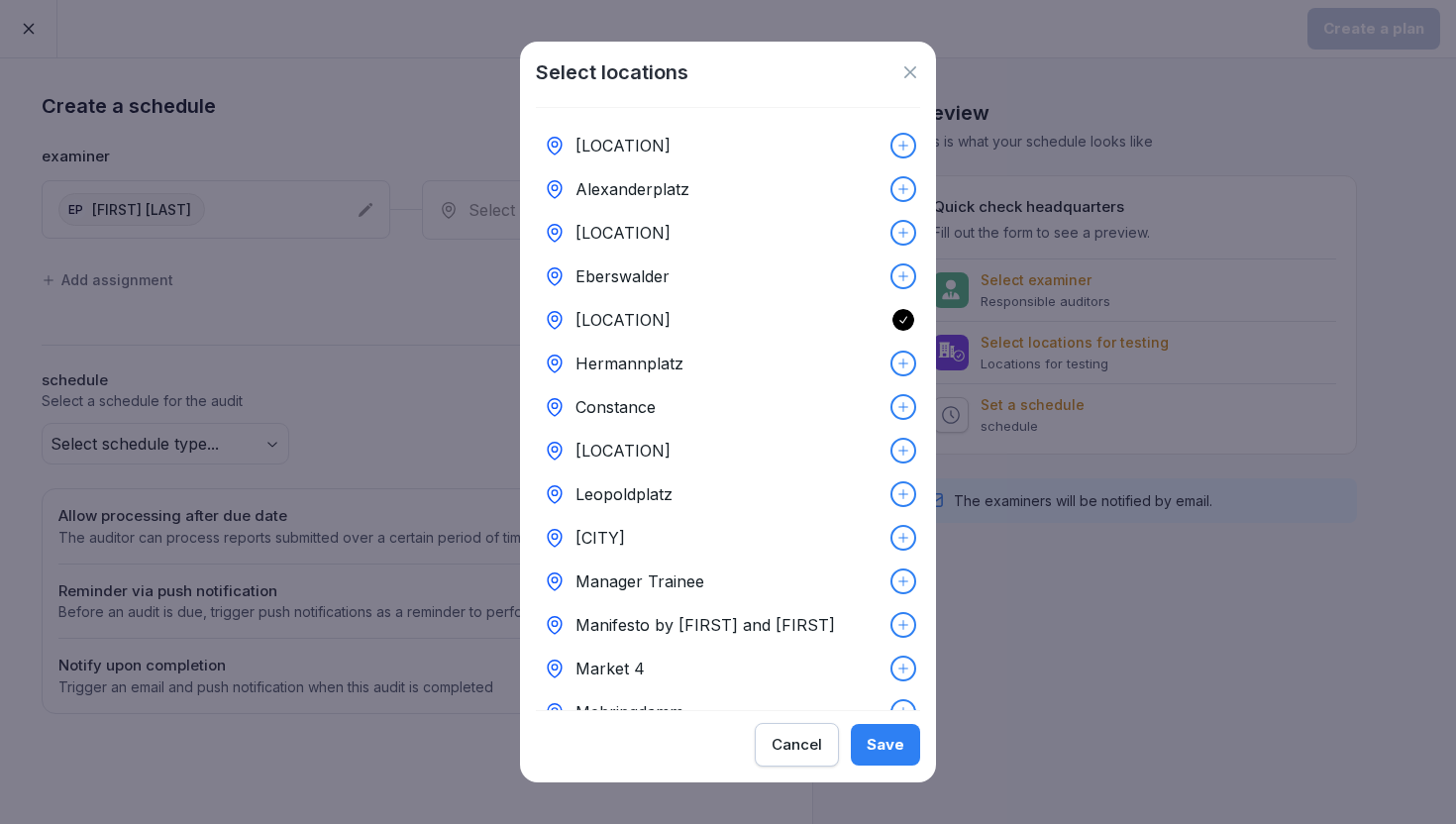 click on "Save" at bounding box center (885, 744) 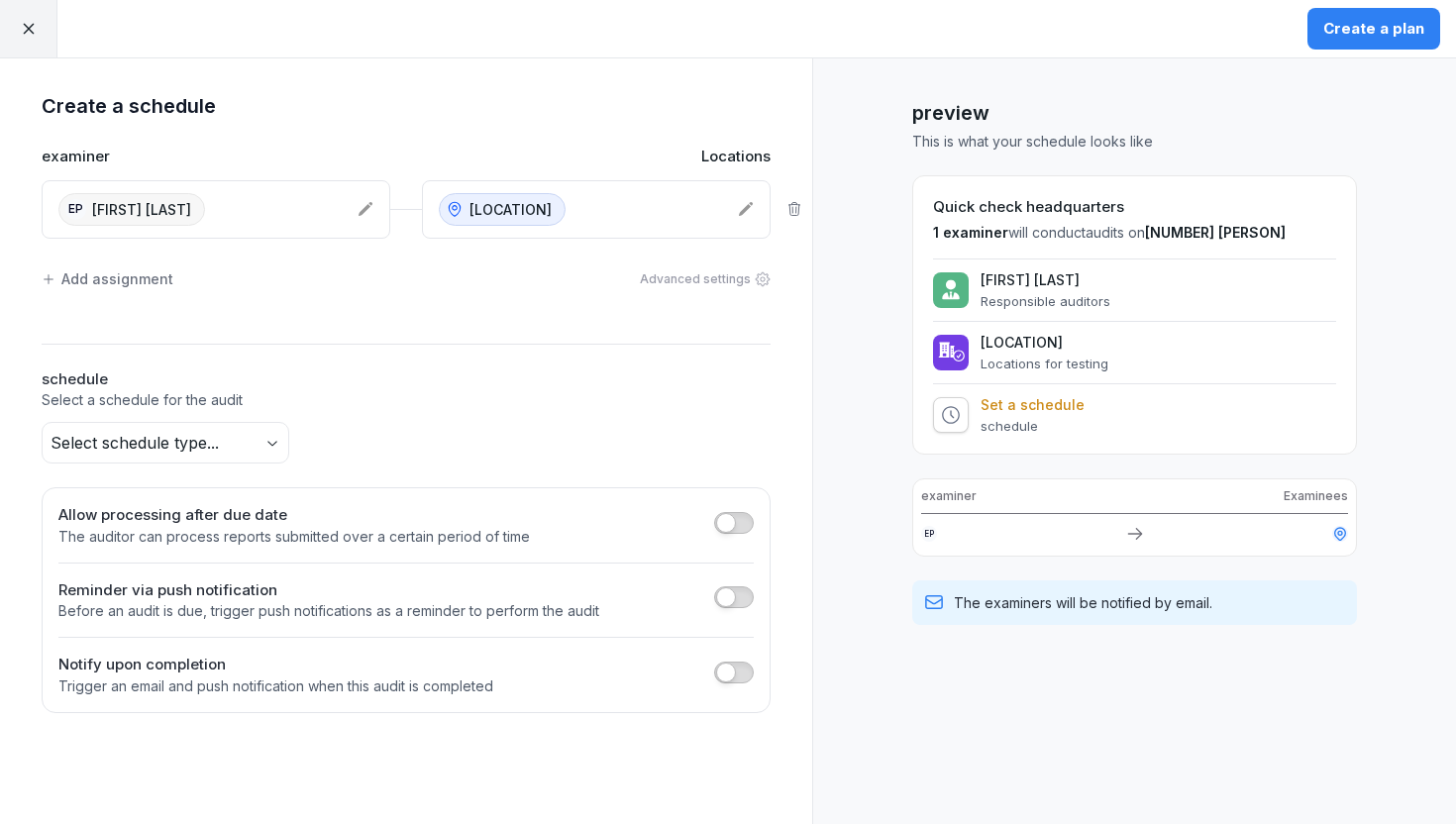 click on "Create a plan Create a schedule examiner Locations EP [FIRST] [LAST] Gropius Add assignment Advanced settings schedule Select a schedule for the audit Select schedule type... Allow processing after due date The auditor can process reports submitted over a certain period of time Reminder via push notification Before an audit is due, trigger push notifications as a reminder to perform the audit Notify upon completion Trigger an email and push notification when this audit is completed preview This is what your schedule looks like Quick check headquarters 1 examiner  will conduct  audits on  1 examinee [FIRST] [LAST] Responsible auditors Gropius Locations for testing Set a schedule schedule examiner Examinees EP The examiners will be notified by email. Original text Rate this translation Your feedback will be used to help improve Google Translate" at bounding box center (728, 412) 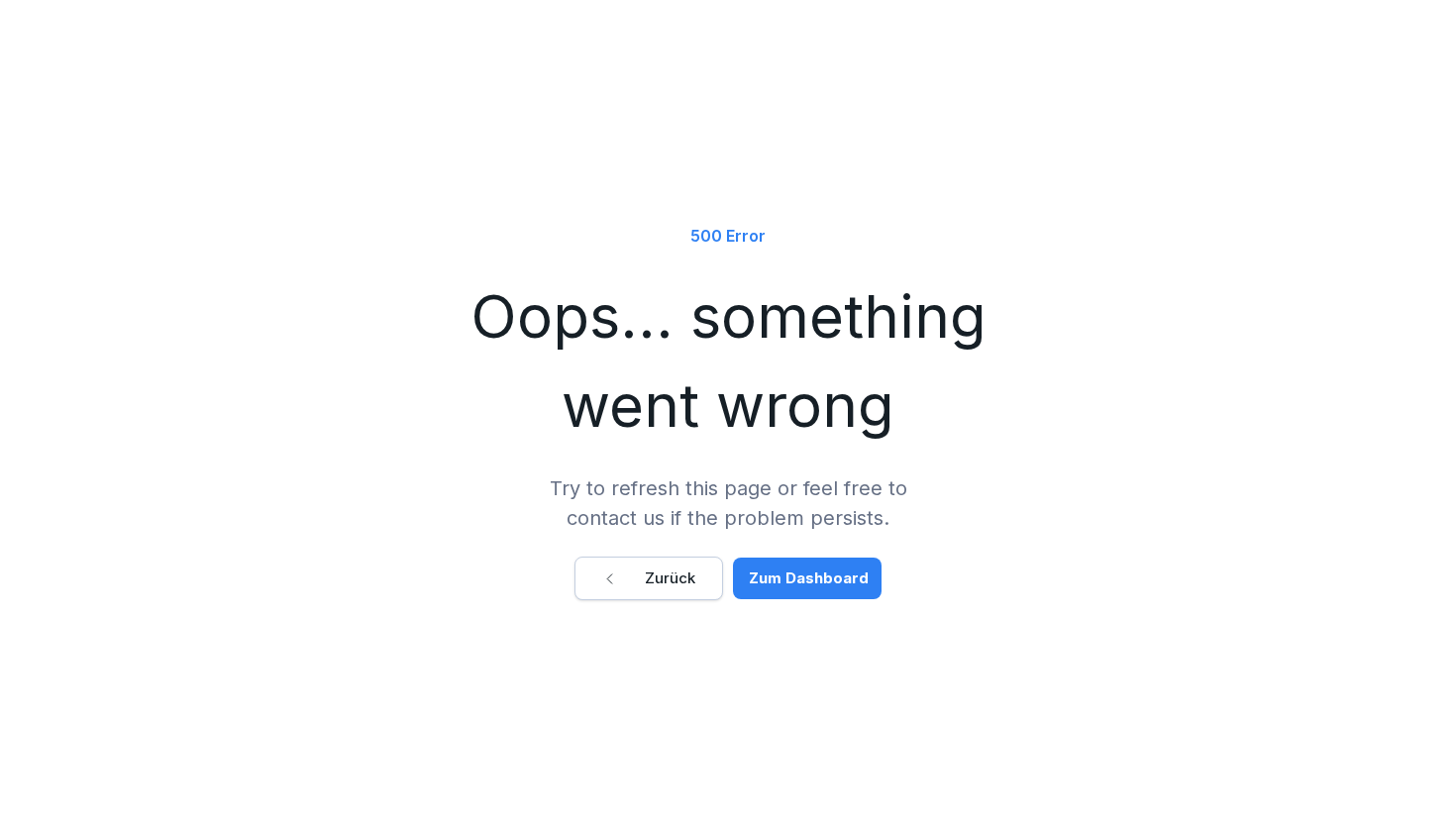 click on "Zum Dashboard" at bounding box center [808, 578] 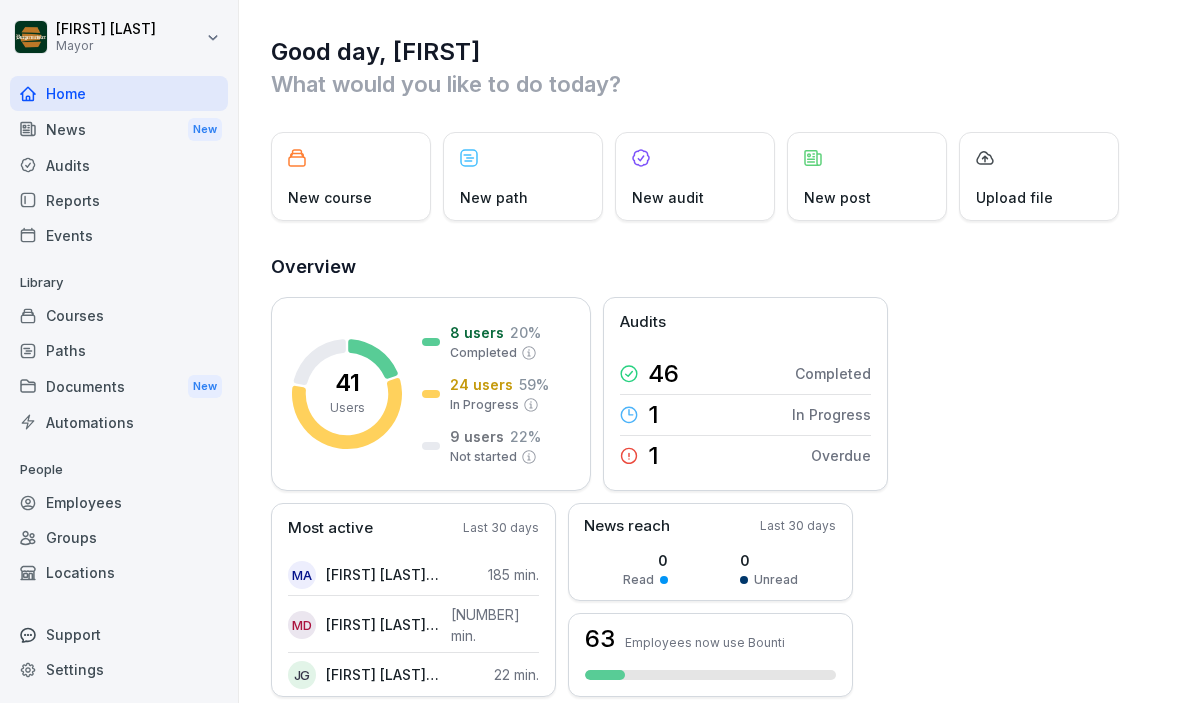 click on "Audits" at bounding box center [119, 165] 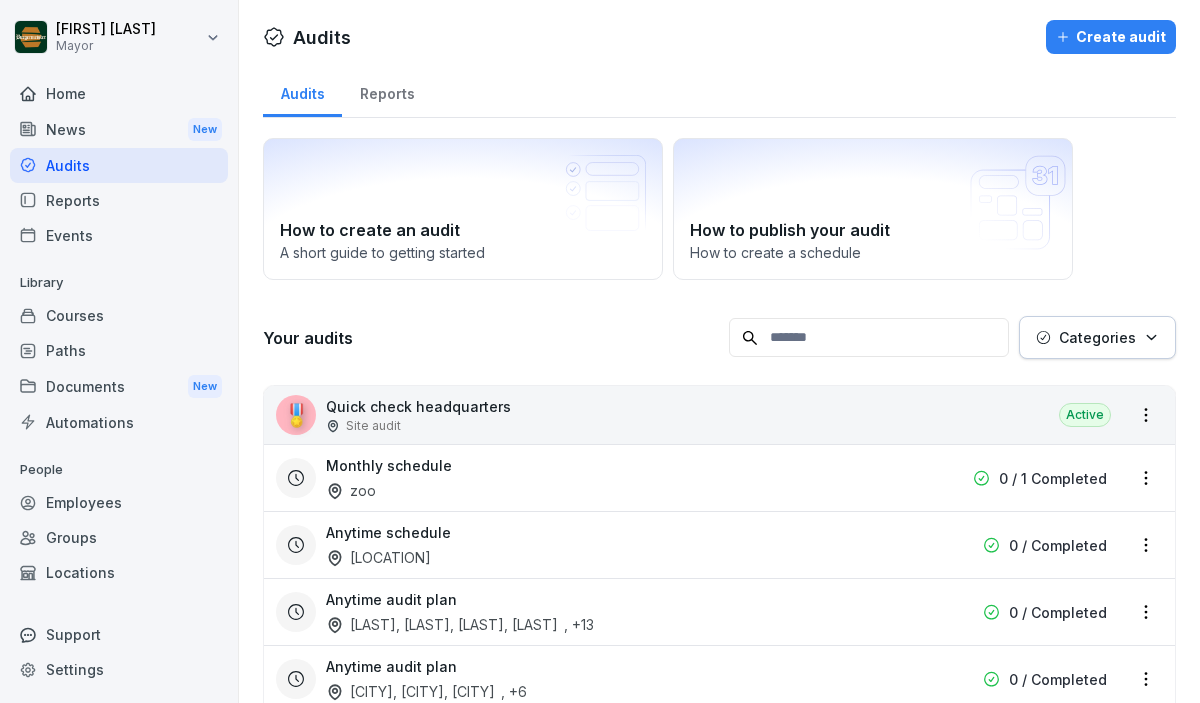click on "🎖️ Quick check headquarters Site audit Active" at bounding box center [719, 415] 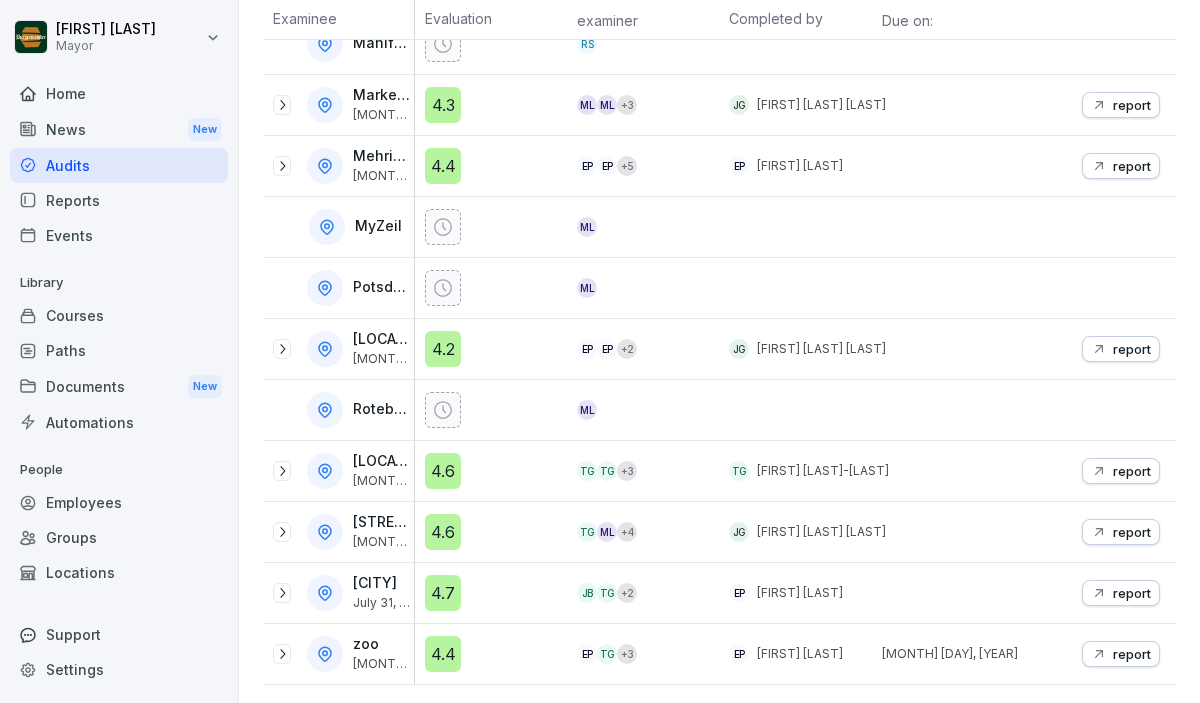scroll, scrollTop: 1102, scrollLeft: 0, axis: vertical 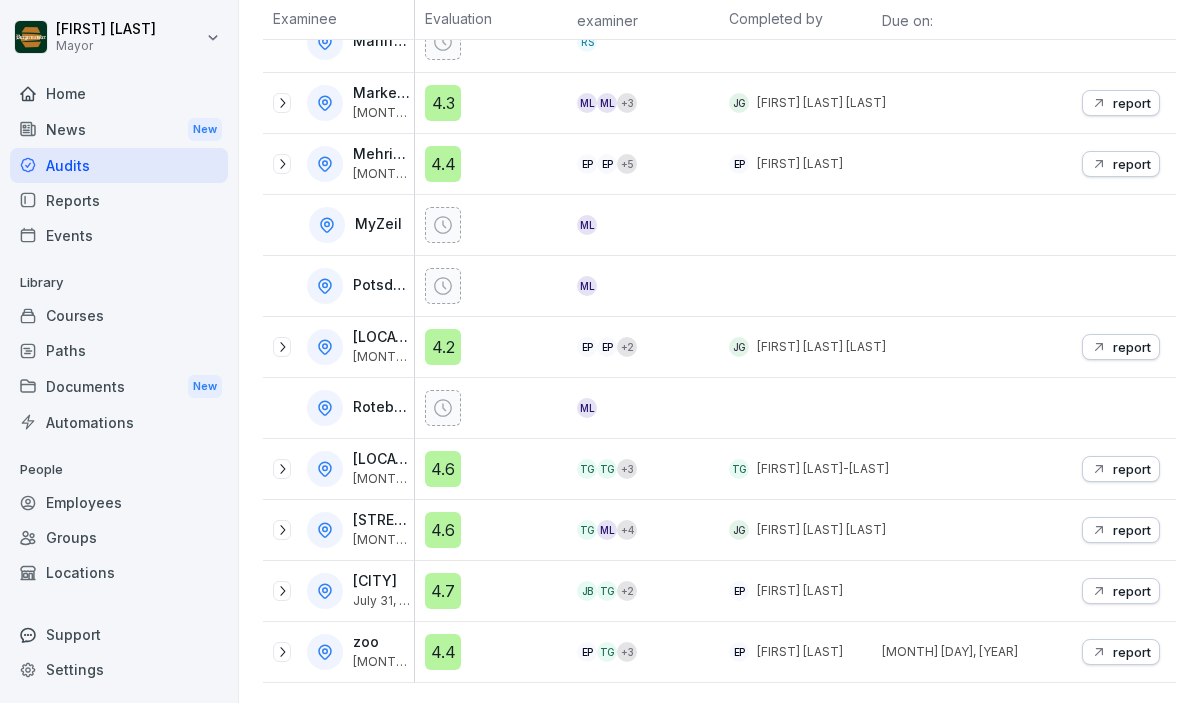 click on "[STREET]" at bounding box center (385, 519) 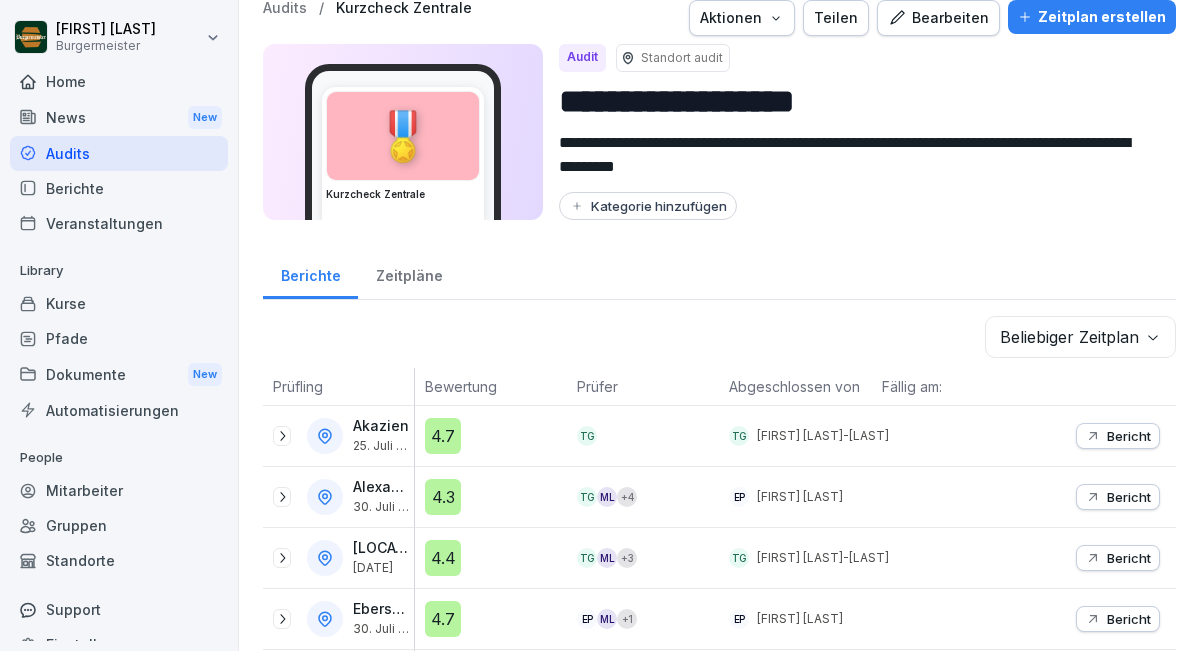 scroll, scrollTop: 0, scrollLeft: 0, axis: both 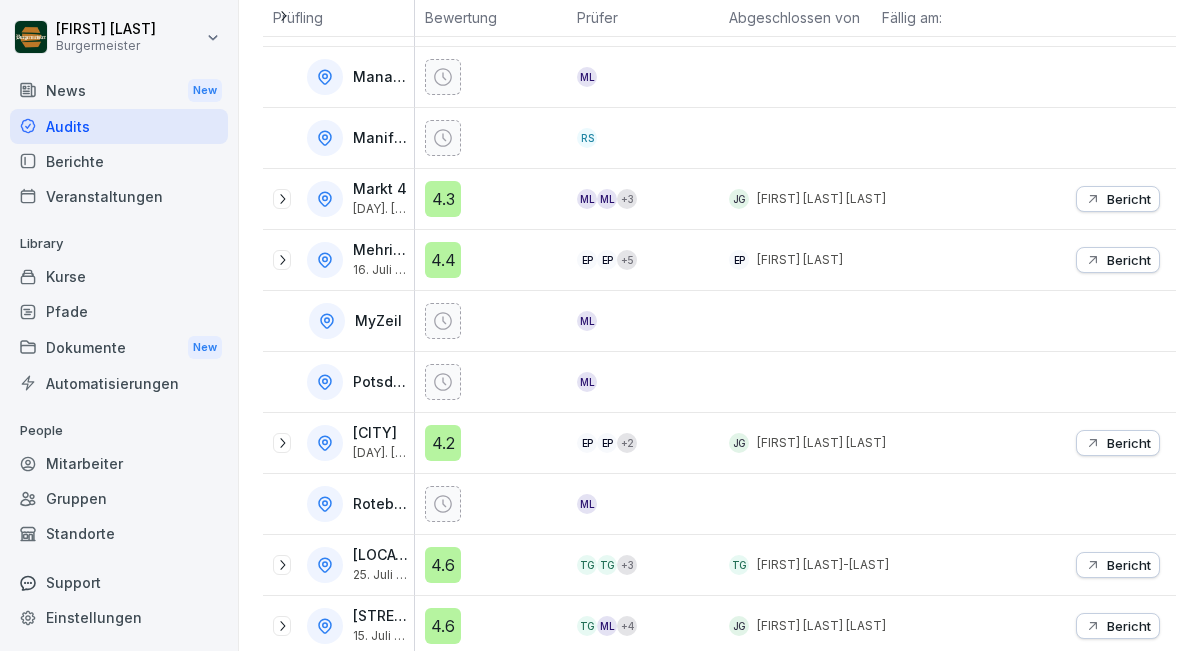 click on "Bericht" at bounding box center (1129, 199) 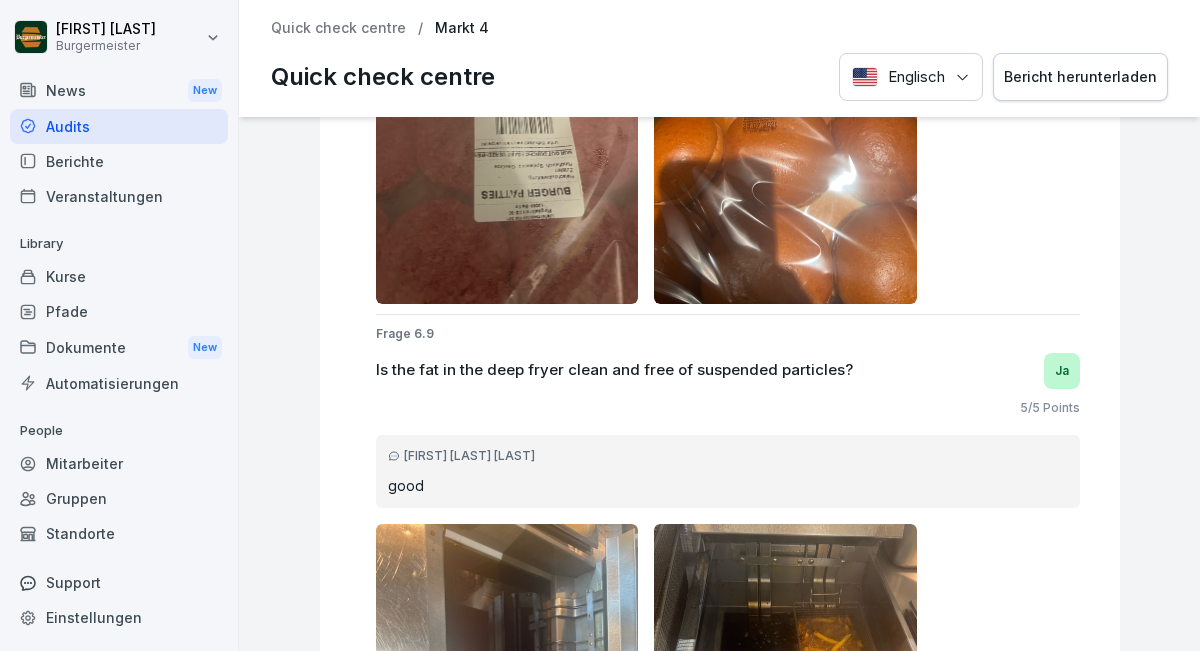 scroll, scrollTop: 25857, scrollLeft: 0, axis: vertical 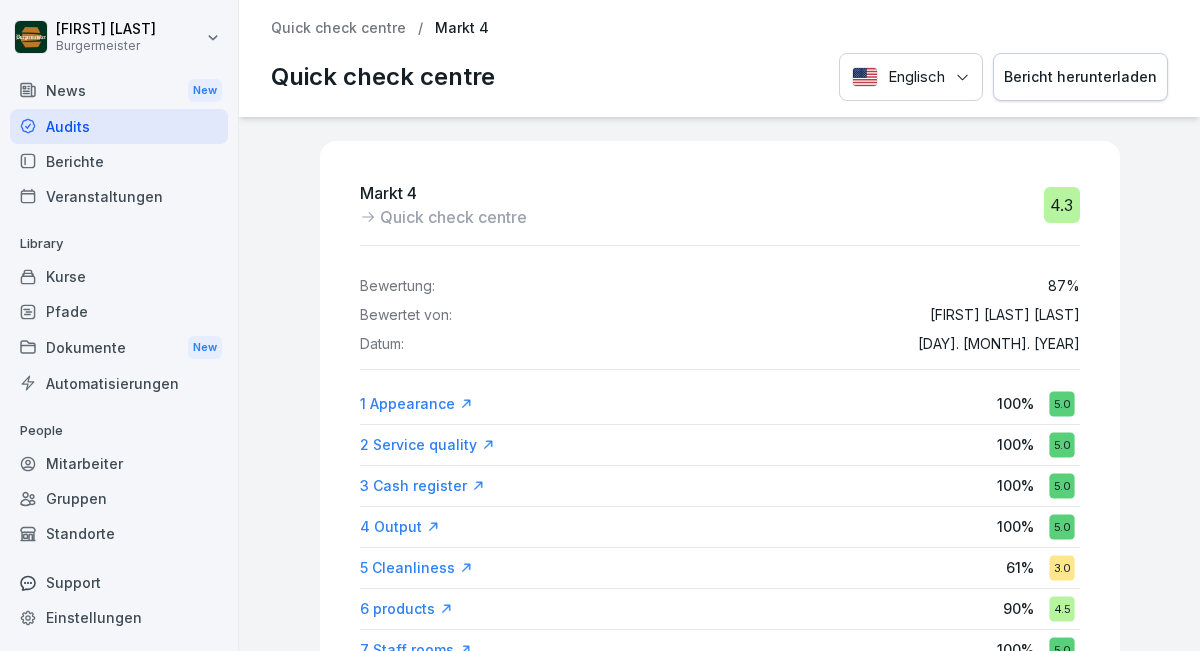 click on "Audits" at bounding box center [119, 126] 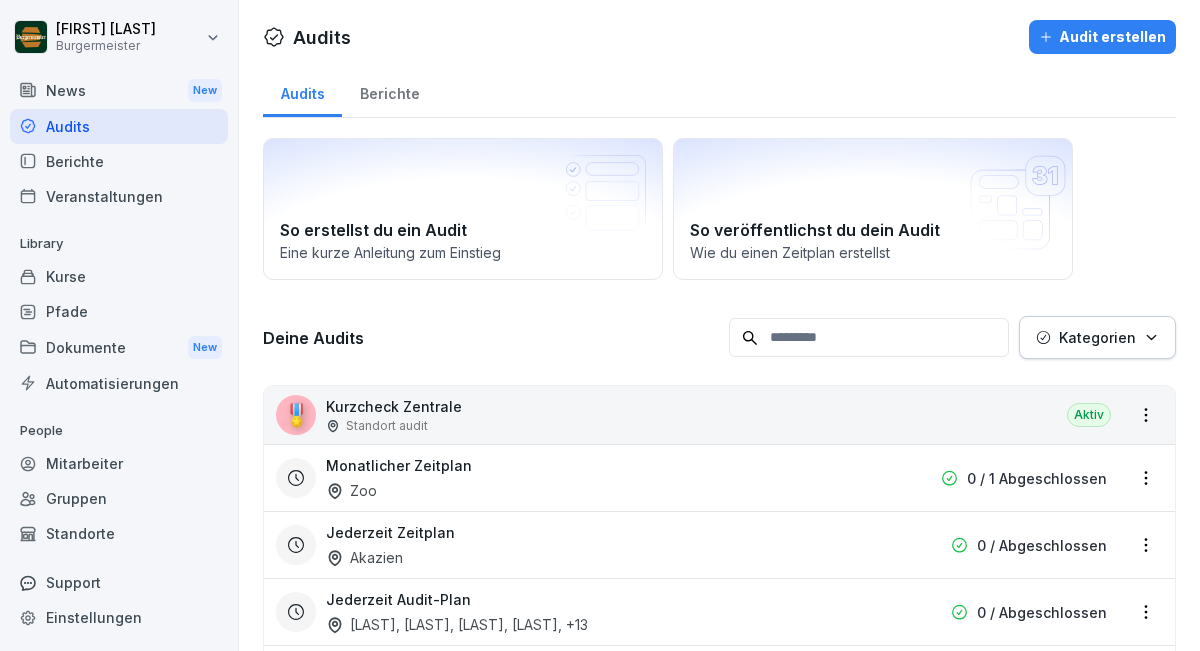 click on "🎖️ Kurzcheck Zentrale Standort audit Aktiv" at bounding box center (719, 415) 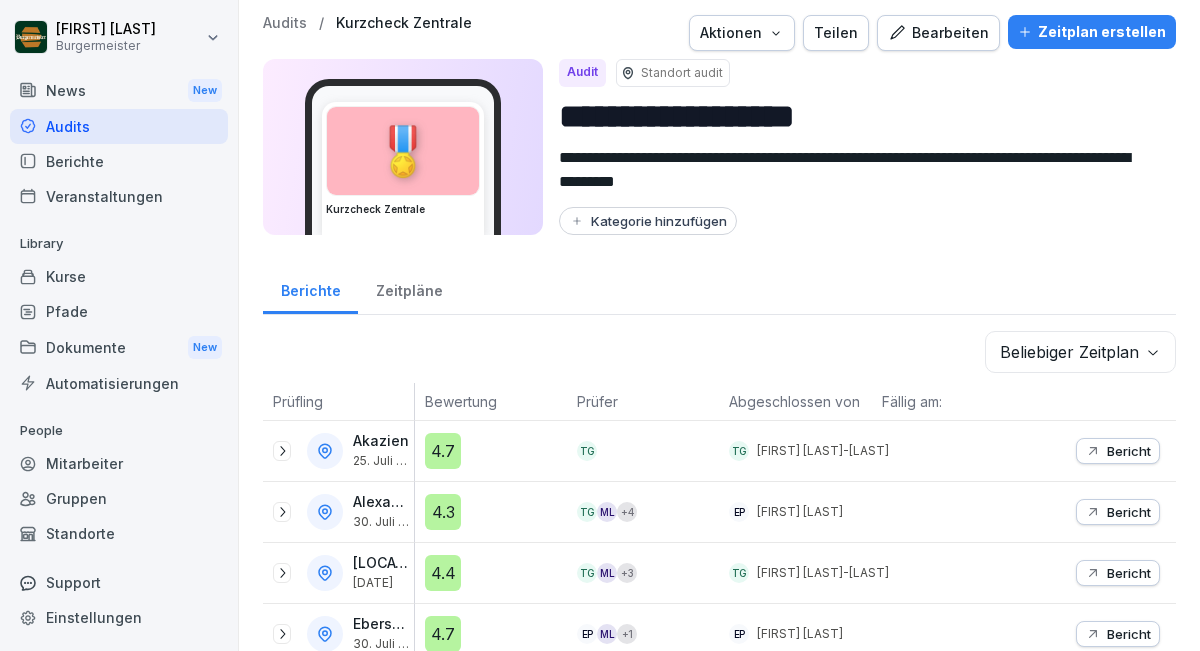 scroll, scrollTop: 0, scrollLeft: 0, axis: both 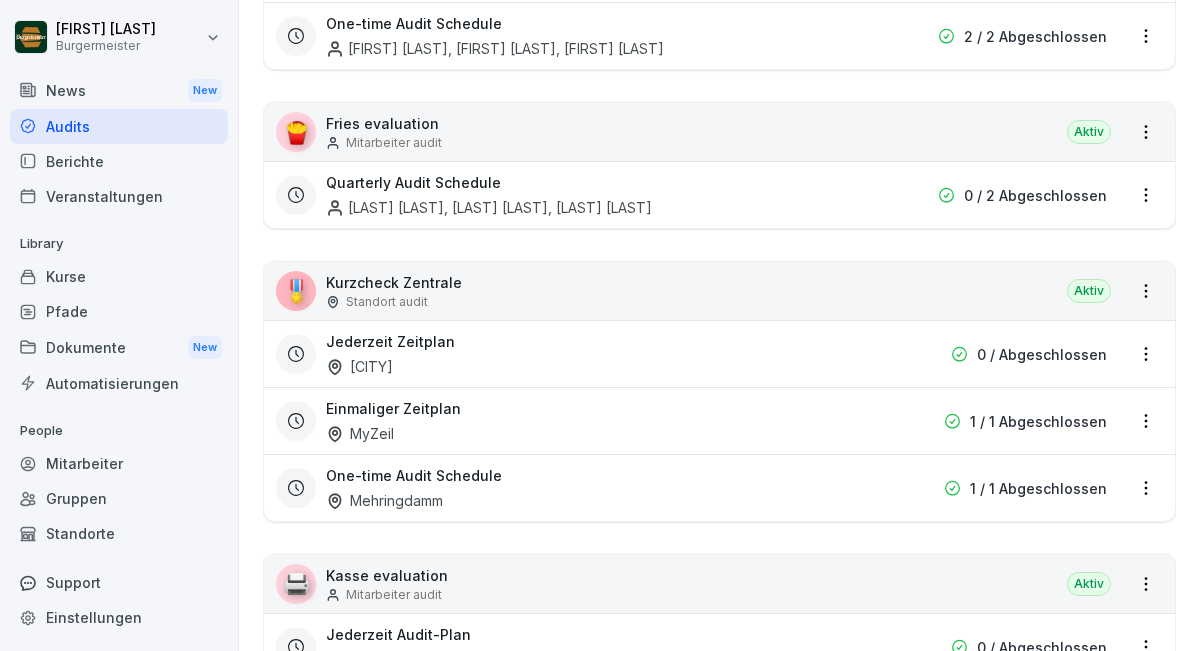 click on "🎖️ Kurzcheck Zentrale Standort audit Aktiv" at bounding box center [719, 291] 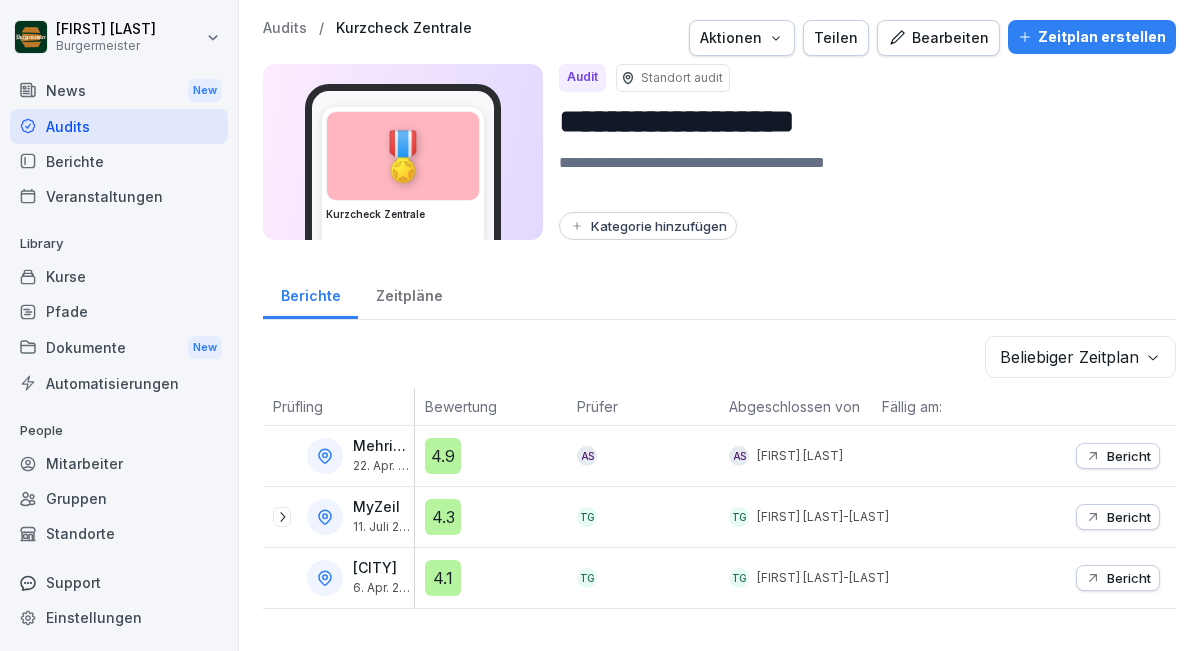 click on "Bericht" at bounding box center [1129, 517] 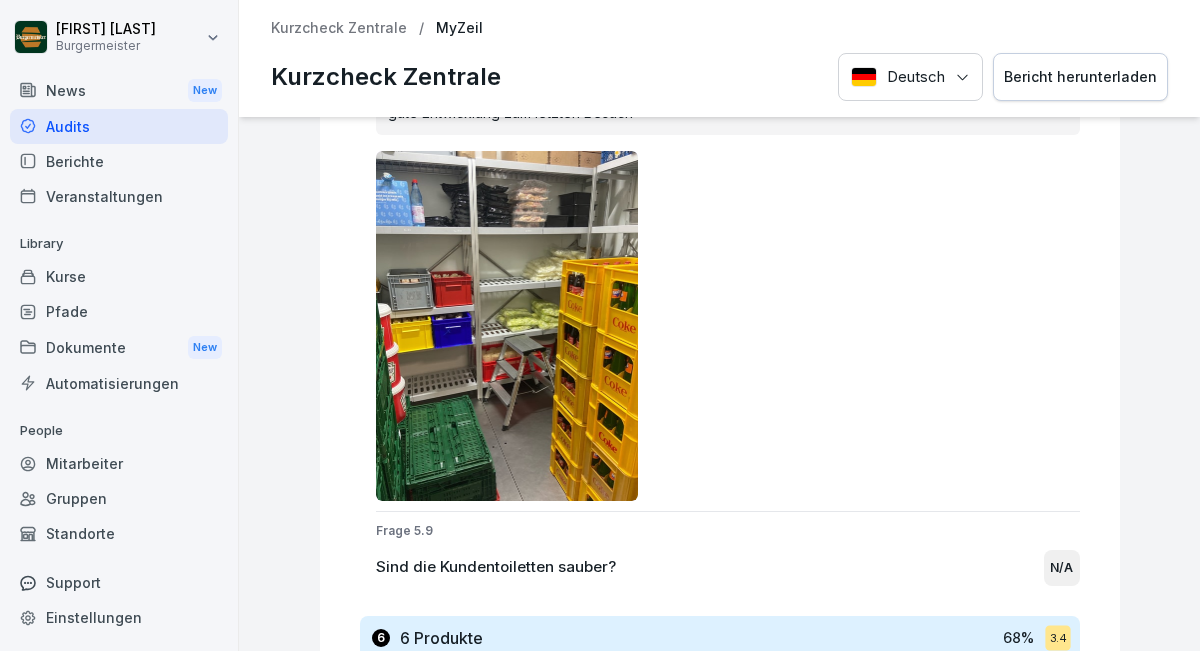 scroll, scrollTop: 12636, scrollLeft: 0, axis: vertical 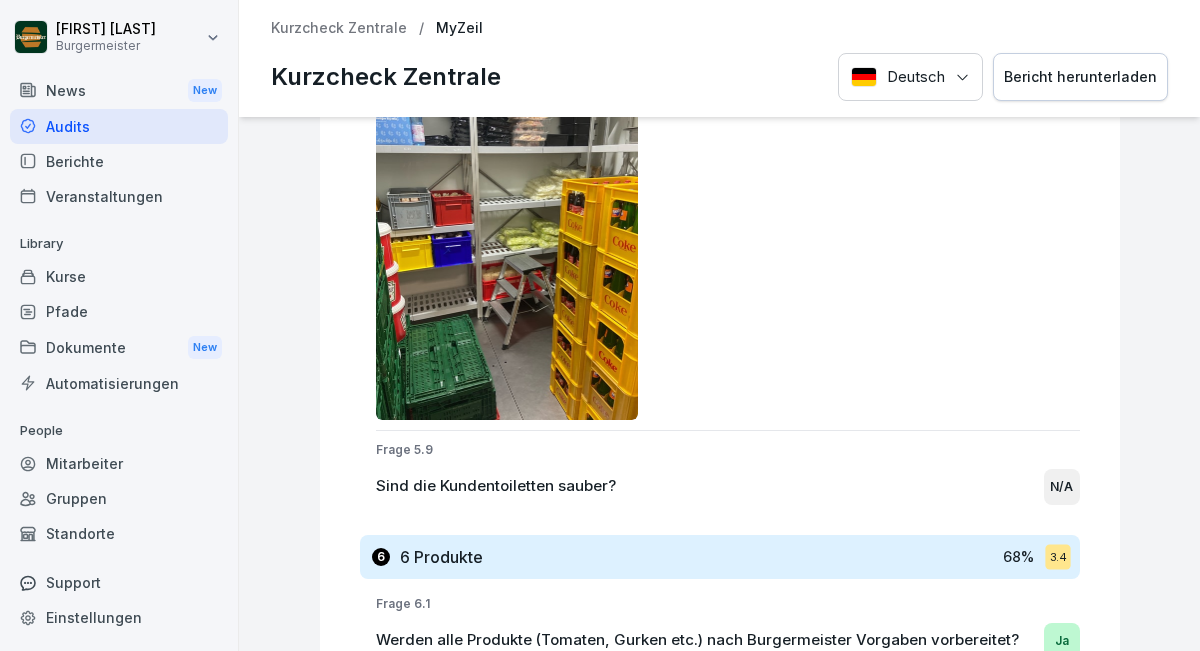 click on "Audits" at bounding box center [119, 126] 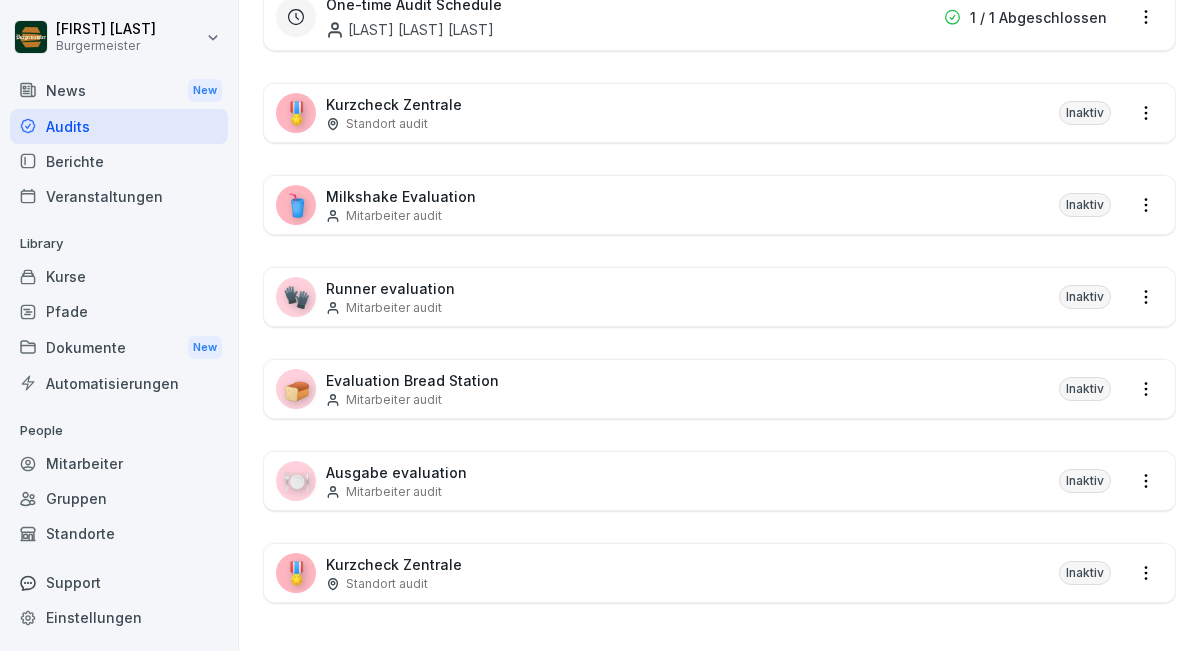 scroll, scrollTop: 4621, scrollLeft: 0, axis: vertical 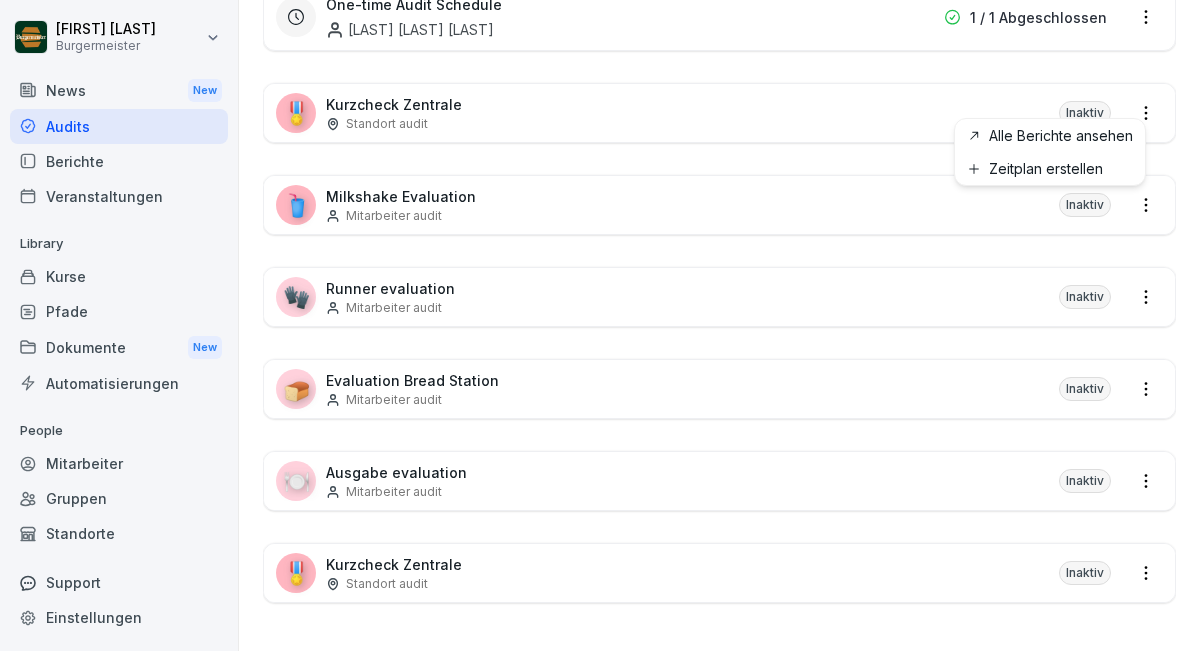 click on "[FIRST] [LAST] [LAST] [LAST], [LAST], [LAST], [LAST] , +13 0 /  Abgeschlossen Jederzeit Audit-Plan [LAST] 0 /  Abgeschlossen Jederzeit Audit-Plan [LAST], [LAST], [LAST], [LAST] , +6 0 /  Abgeschlossen Jederzeit Audit-Plan [LAST] 0 /  Abgeschlossen Jederzeit Audit-Plan [LAST], [LAST] 0 /  Abgeschlossen Jederzeit Zeitplan [LAST] [LAST] 0 /  Abgeschlossen Jederzeit Audit-Plan [LAST] [LAST] 0 /  Abgeschlossen Jederzeit Audit-Plan [LAST] 0 /  Abgeschlossen Jederzeit Audit-Plan [LAST] 0 /  Abgeschlossen Mehringdamm" at bounding box center (600, 325) 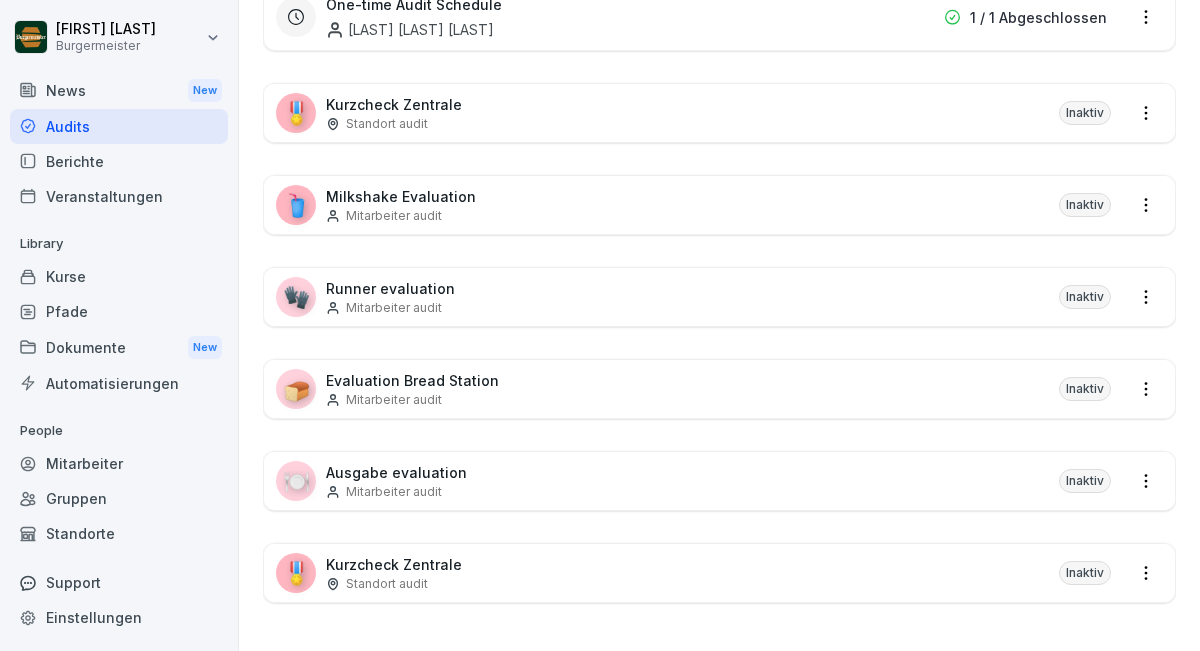 click on "🎖️ Kurzcheck Zentrale Standort audit Inaktiv" at bounding box center (719, 113) 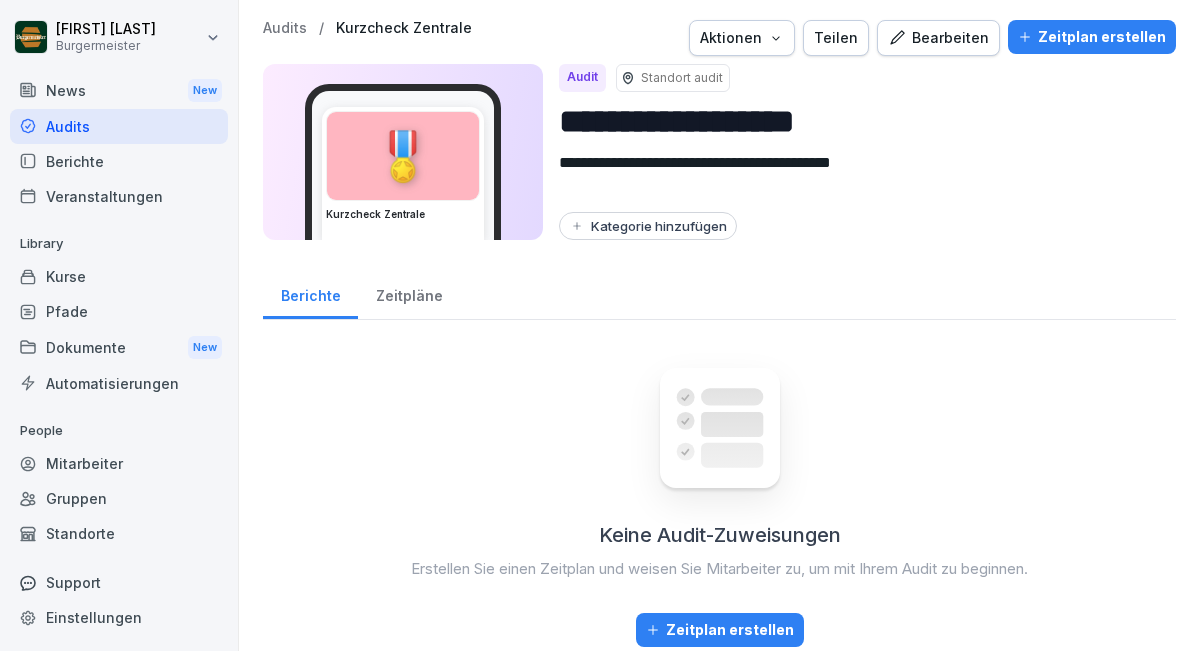 scroll, scrollTop: 0, scrollLeft: 0, axis: both 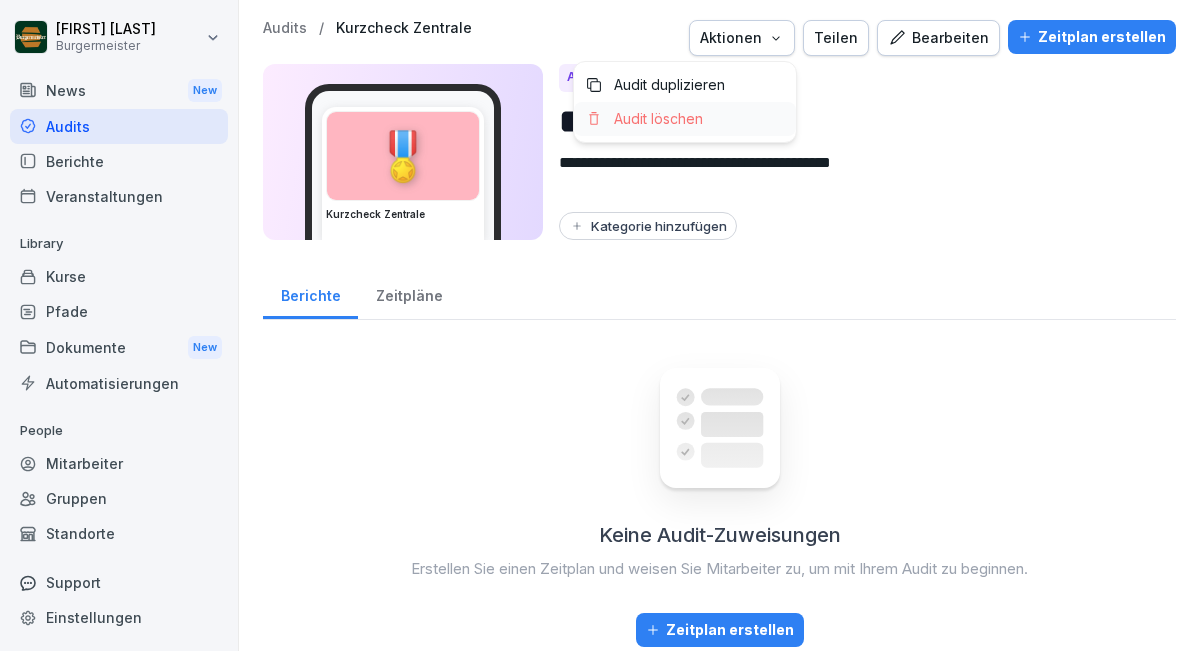 click on "Audit löschen" at bounding box center (658, 119) 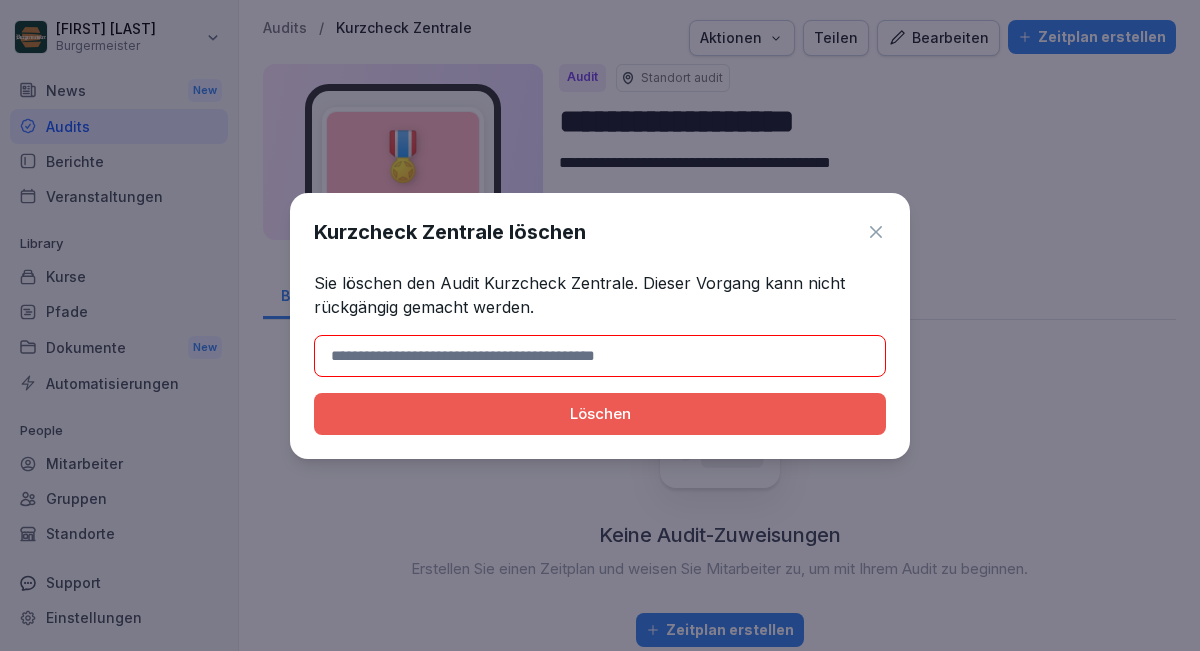 click on "Sie löschen den Audit Kurzcheck Zentrale. Dieser Vorgang kann nicht rückgängig gemacht werden." at bounding box center (600, 295) 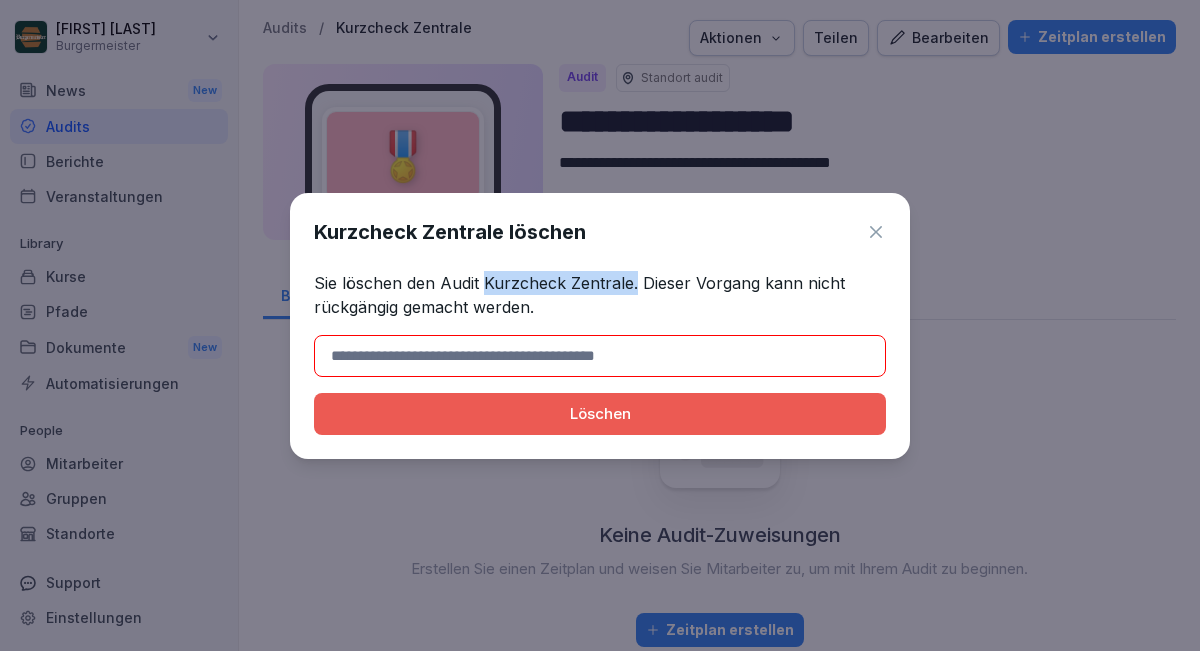 drag, startPoint x: 484, startPoint y: 281, endPoint x: 623, endPoint y: 285, distance: 139.05754 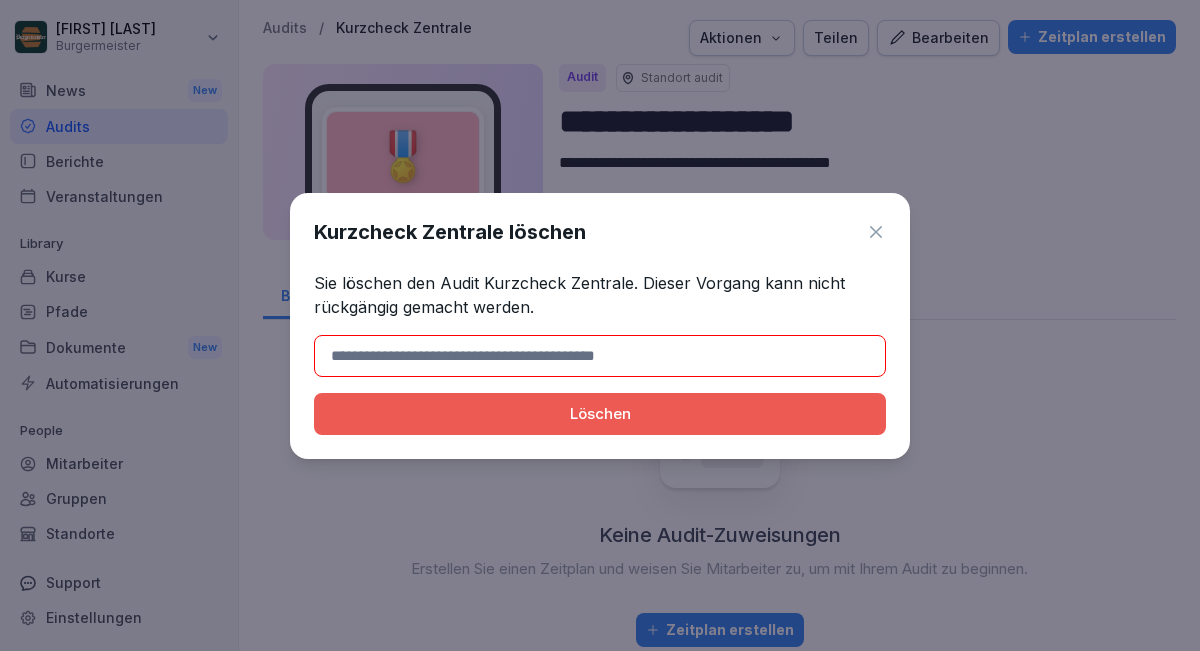 click at bounding box center [600, 356] 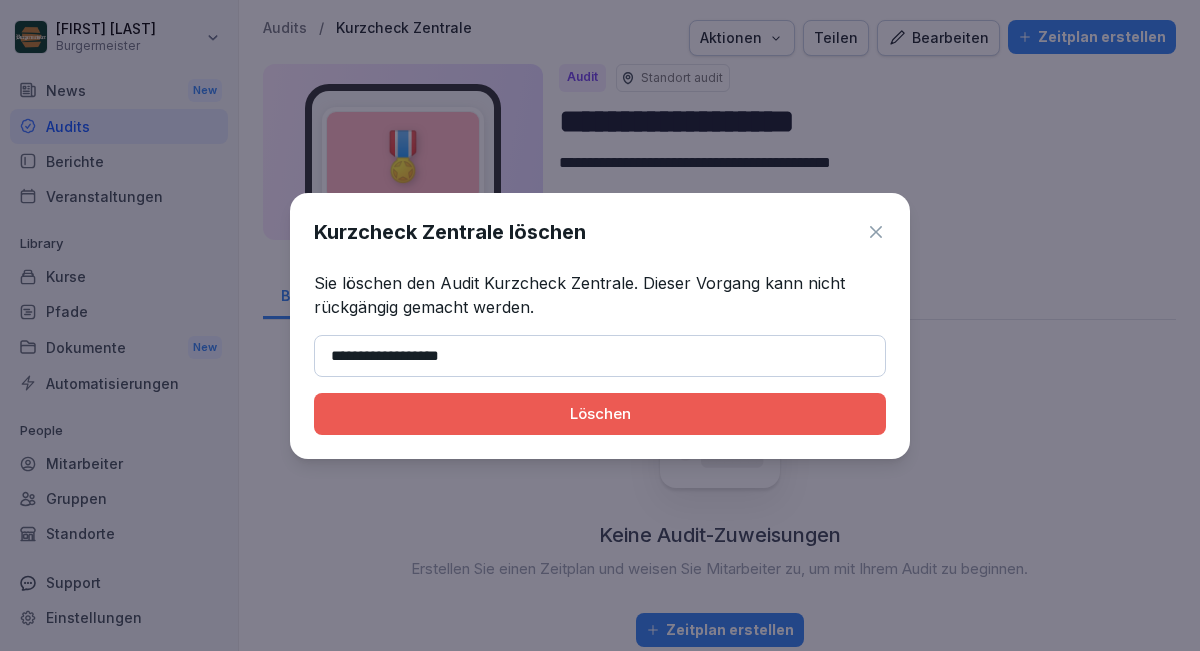 type on "**********" 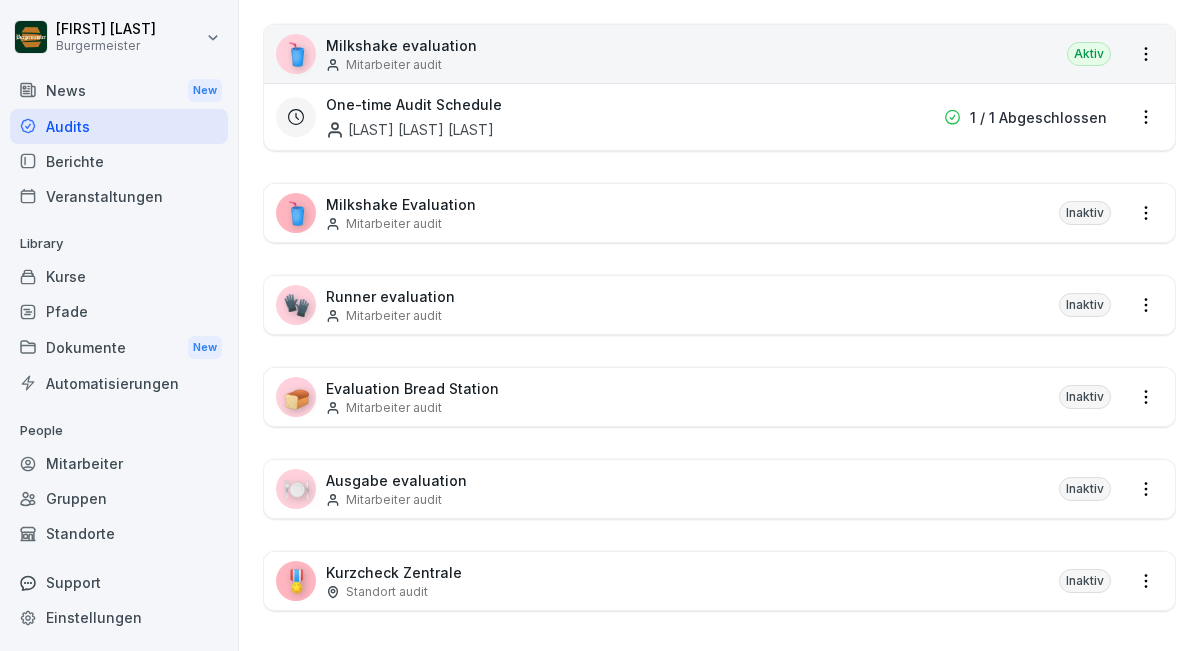 scroll, scrollTop: 4529, scrollLeft: 0, axis: vertical 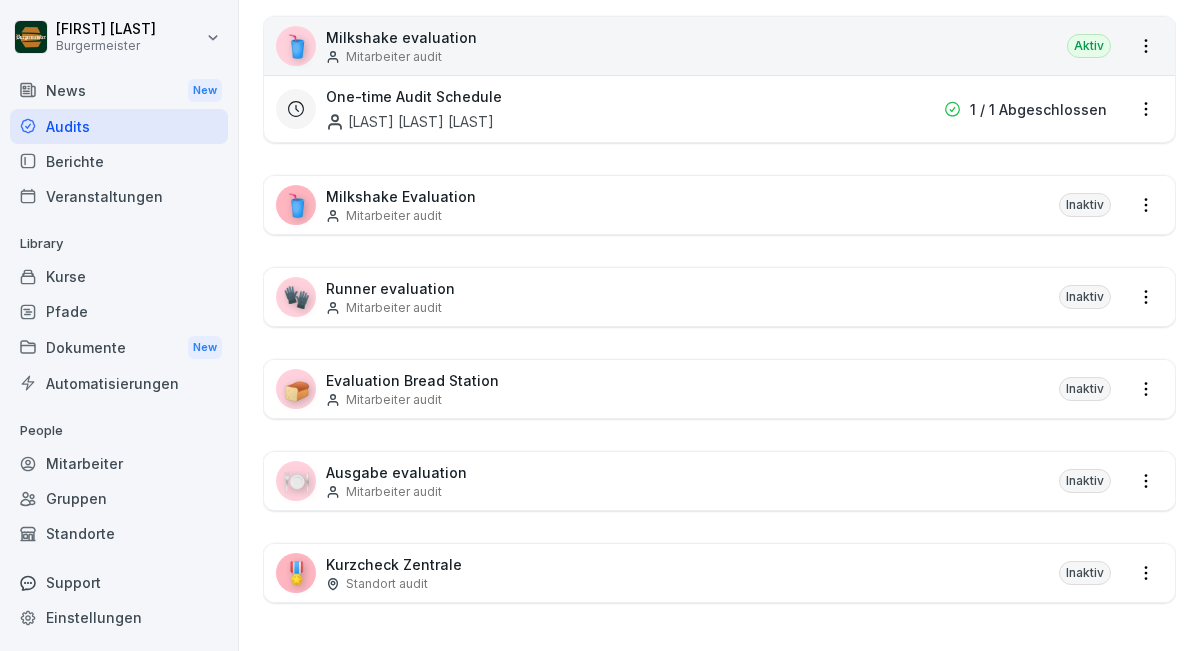 click on "🎖️ Kurzcheck Zentrale Standort audit Inaktiv" at bounding box center (719, 573) 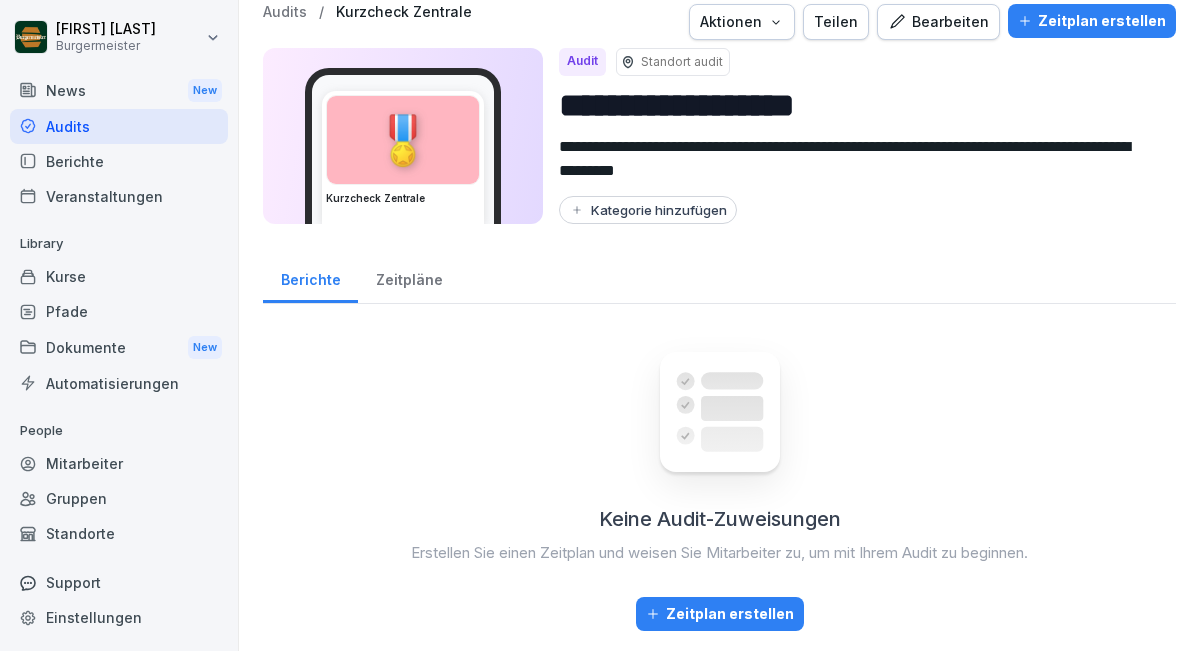 scroll, scrollTop: 0, scrollLeft: 0, axis: both 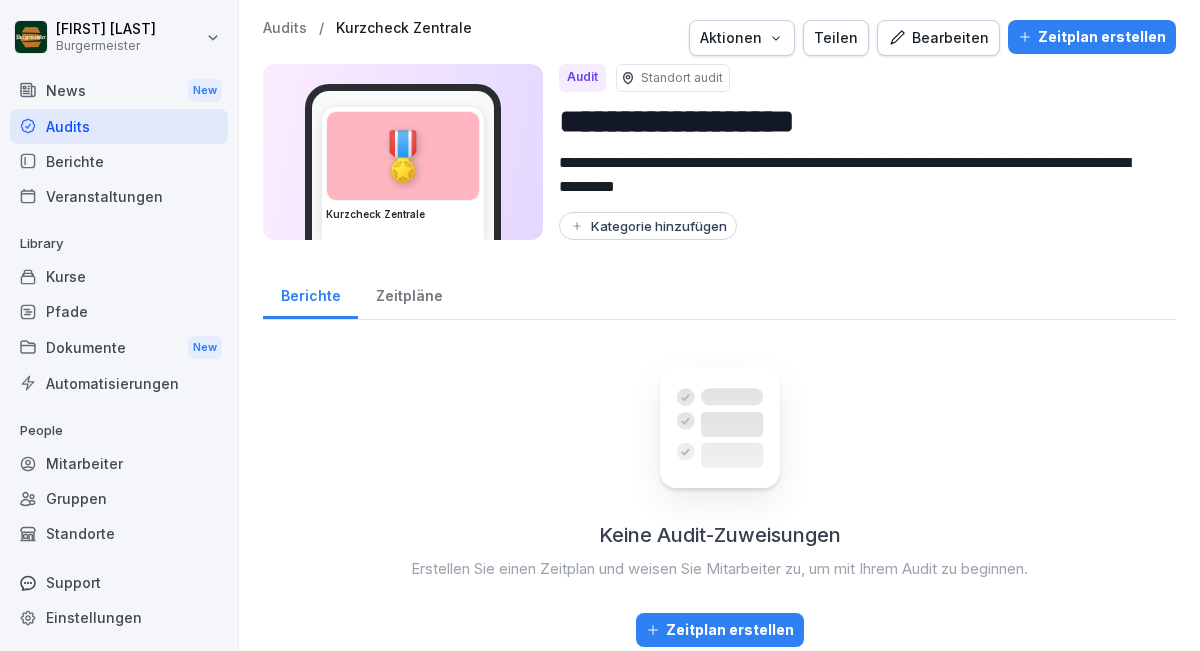 click on "Aktionen" at bounding box center (742, 38) 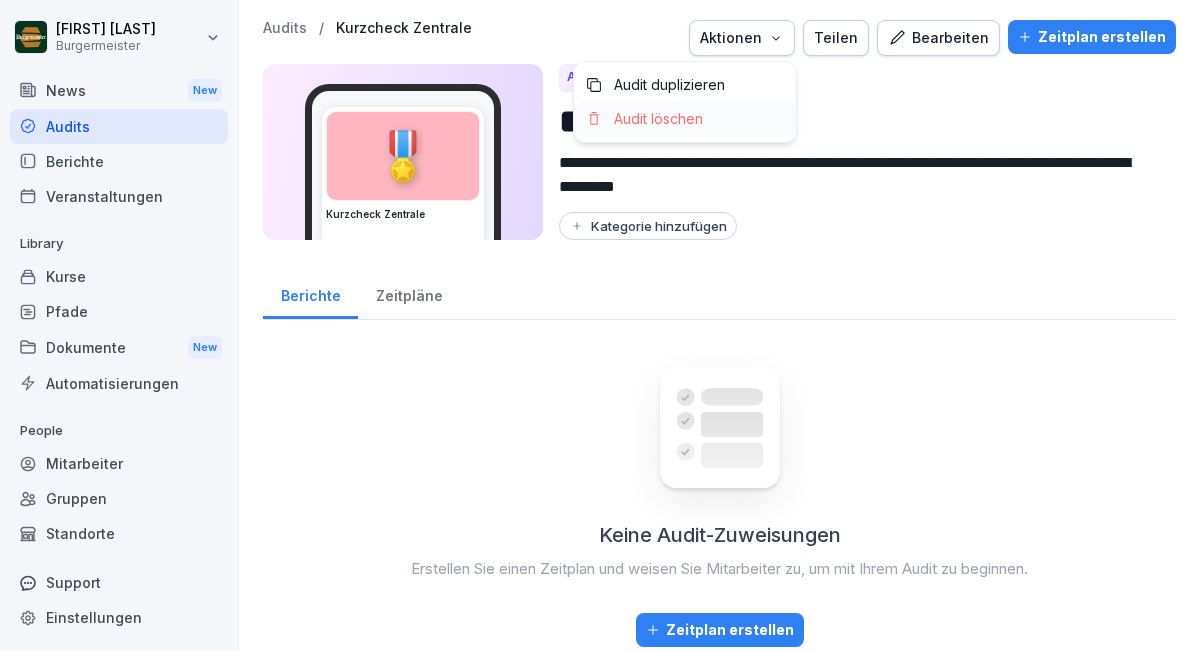 click on "Audit löschen" at bounding box center [658, 119] 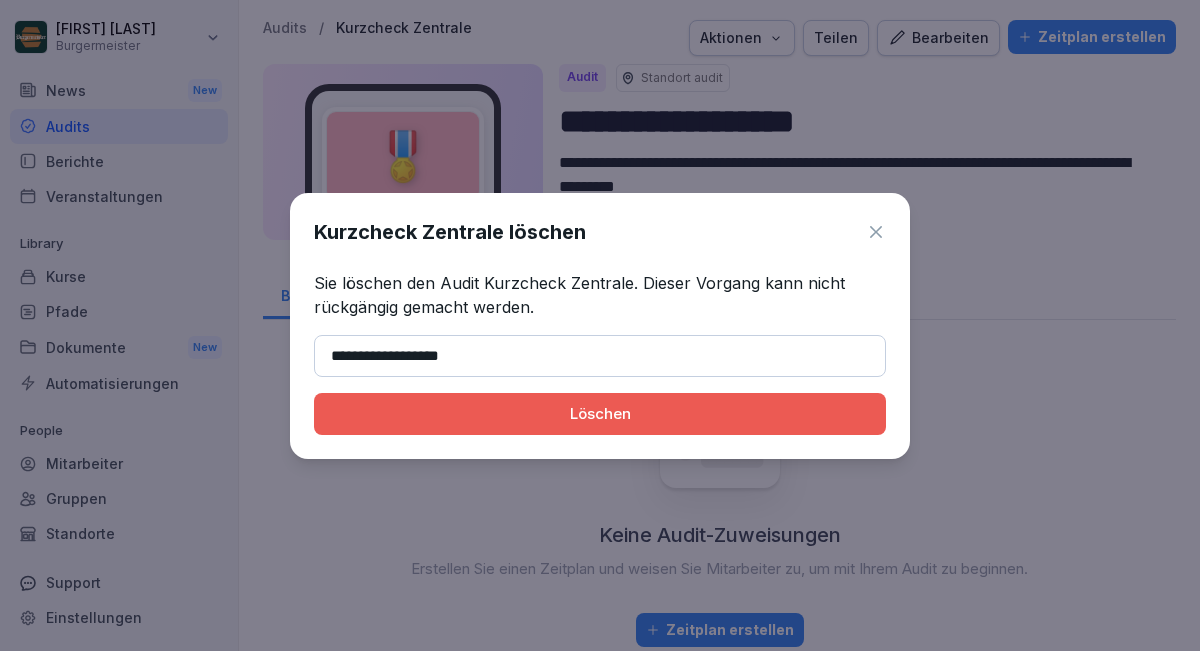 type on "**********" 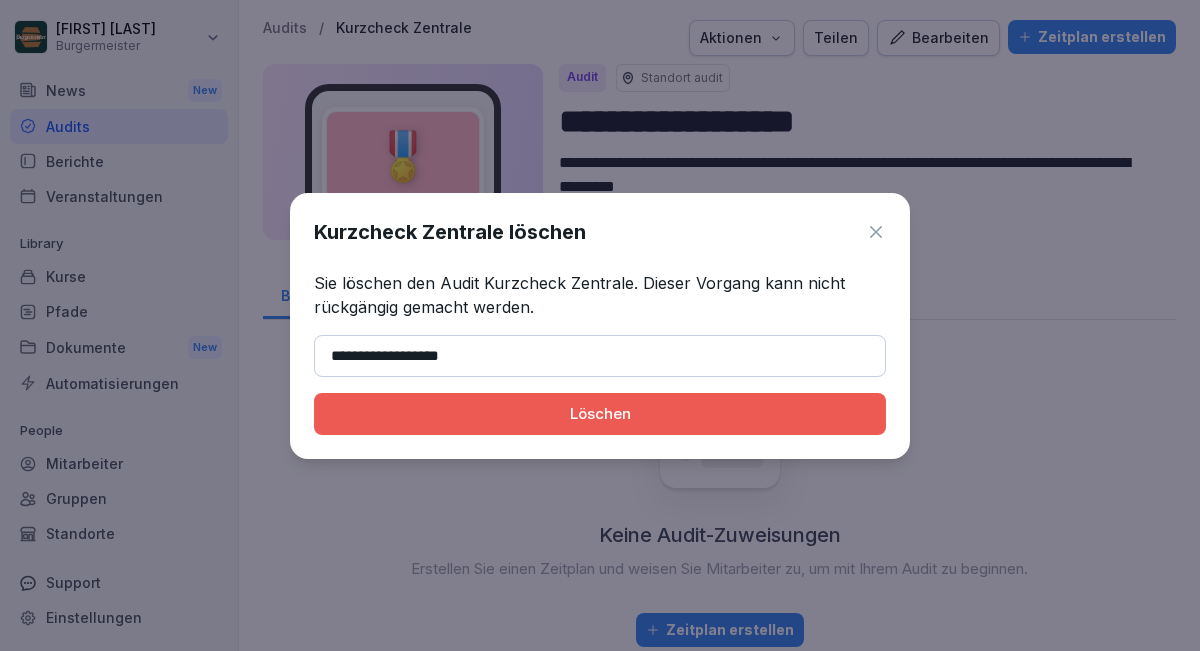 click on "Löschen" at bounding box center (600, 414) 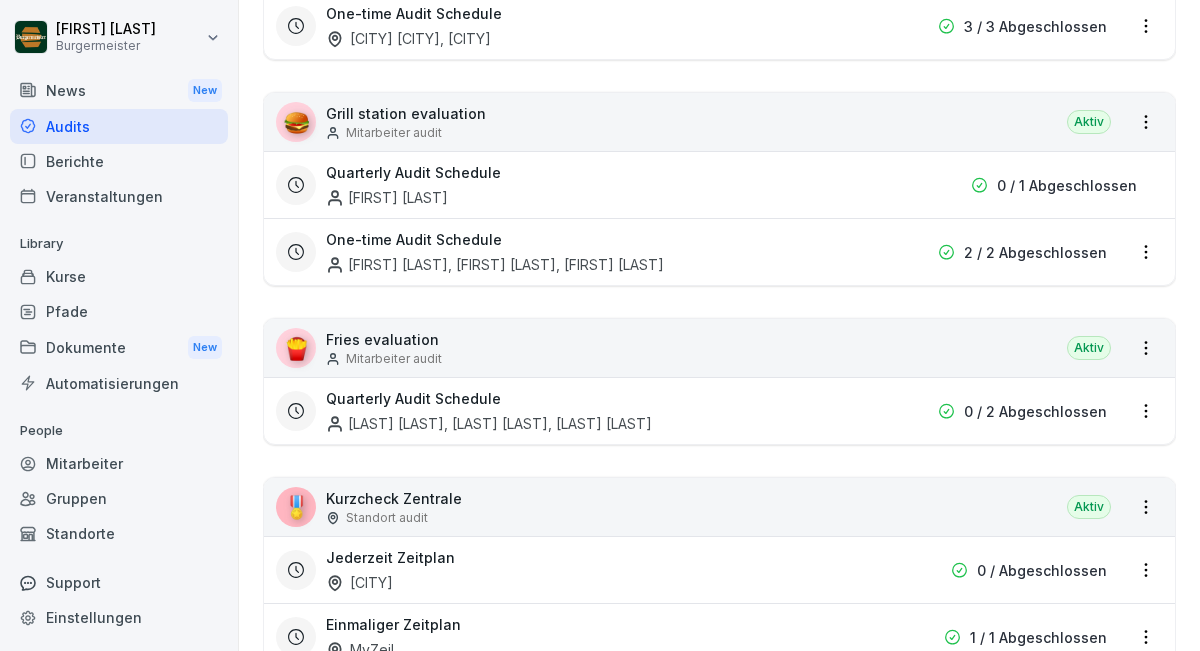 scroll, scrollTop: 3766, scrollLeft: 0, axis: vertical 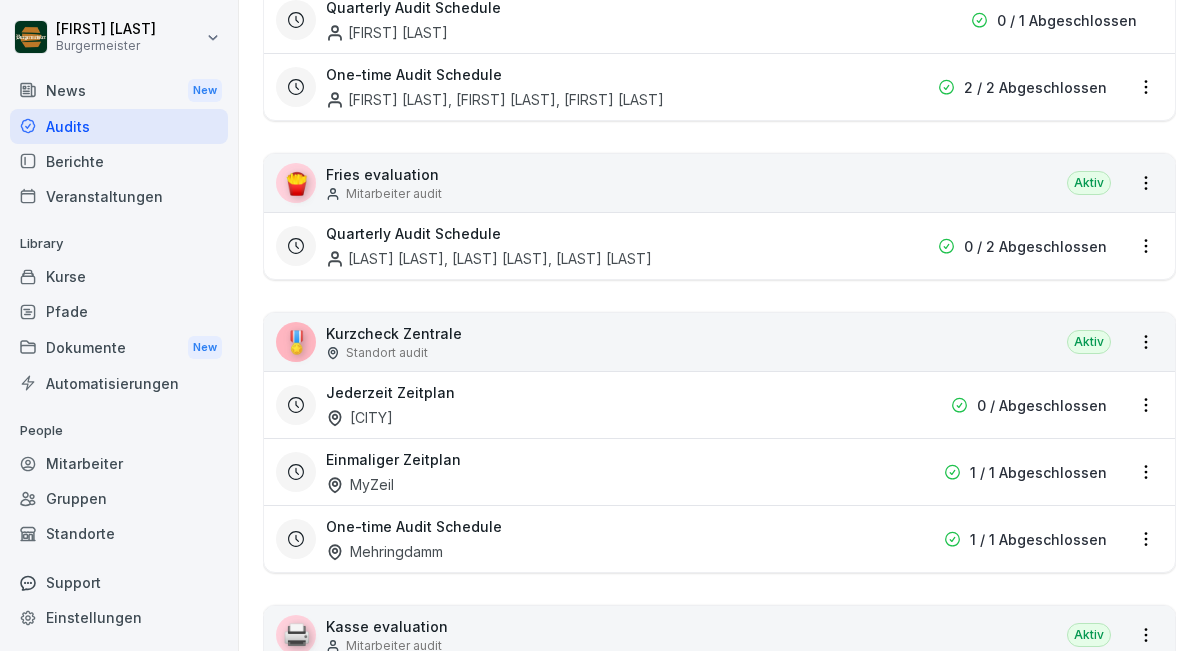 click on "Einmaliger Zeitplan [LOCATION]" at bounding box center [591, 472] 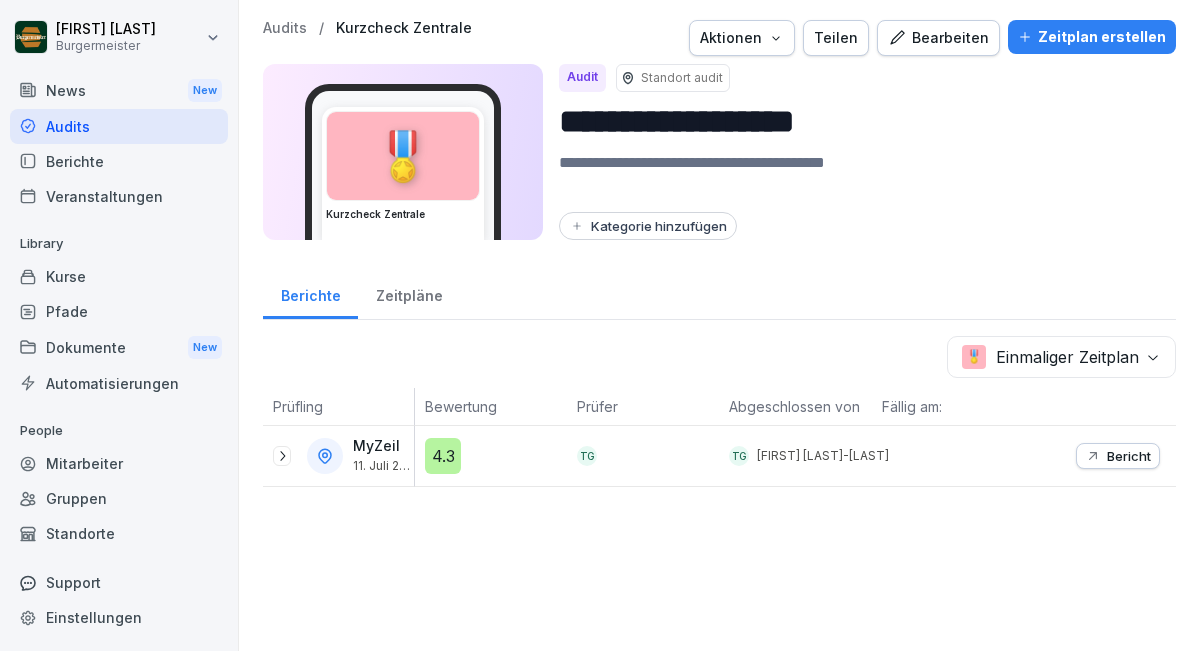 scroll, scrollTop: 0, scrollLeft: 0, axis: both 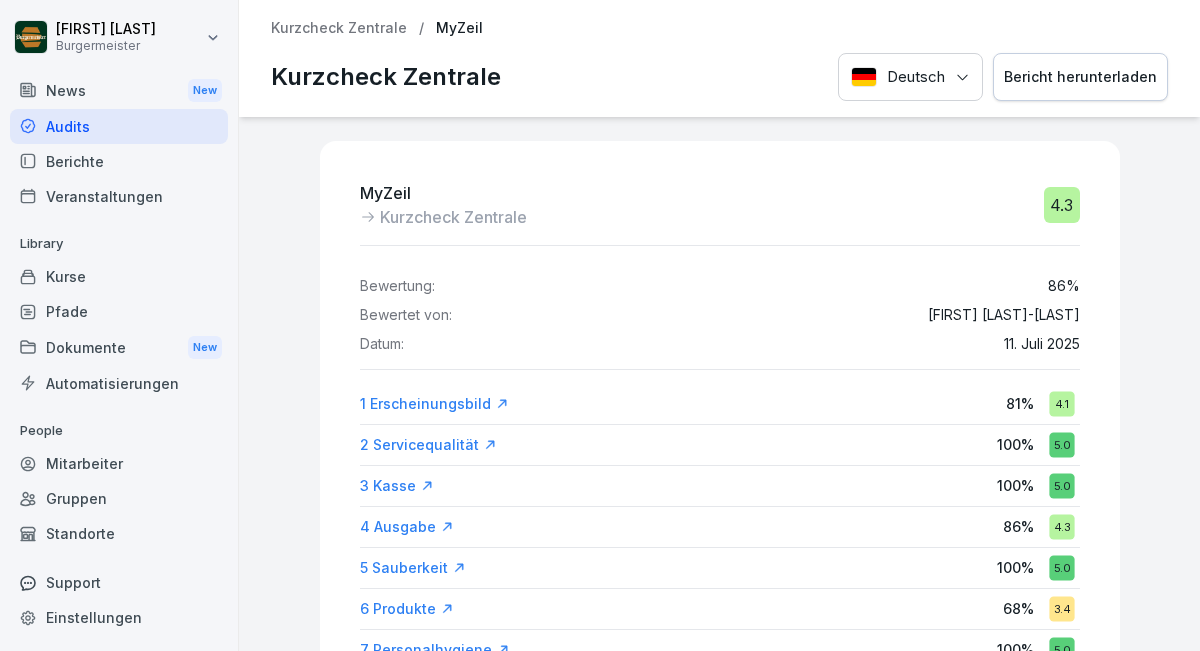 click on "Bericht herunterladen" at bounding box center (1080, 77) 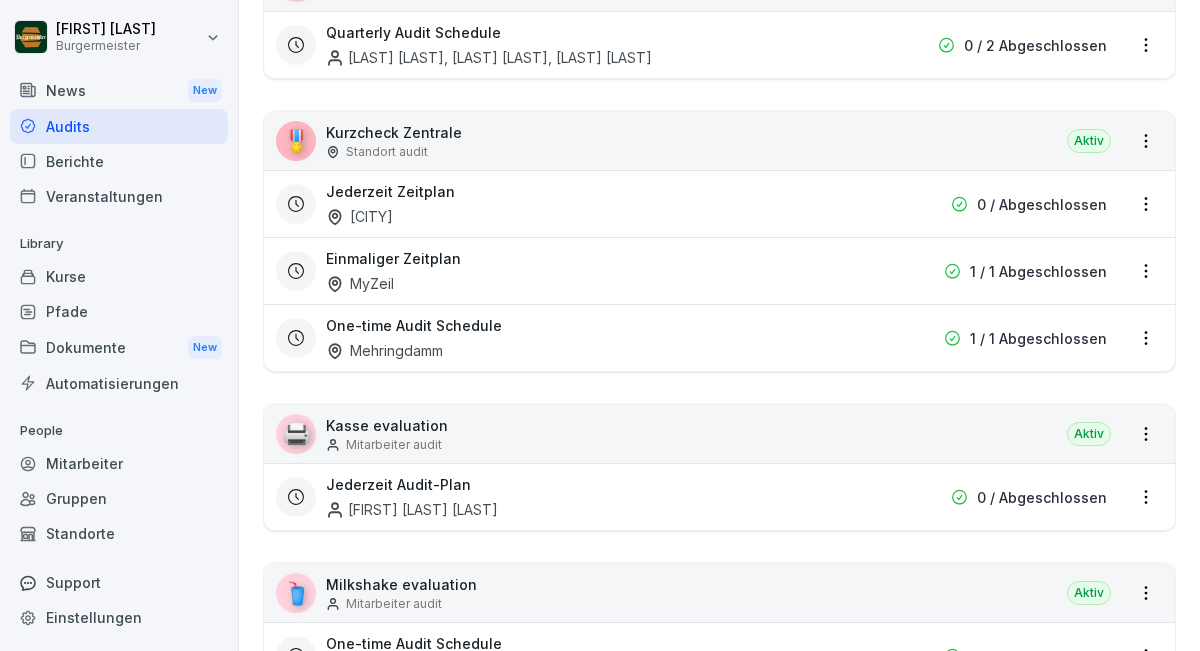 scroll, scrollTop: 3965, scrollLeft: 0, axis: vertical 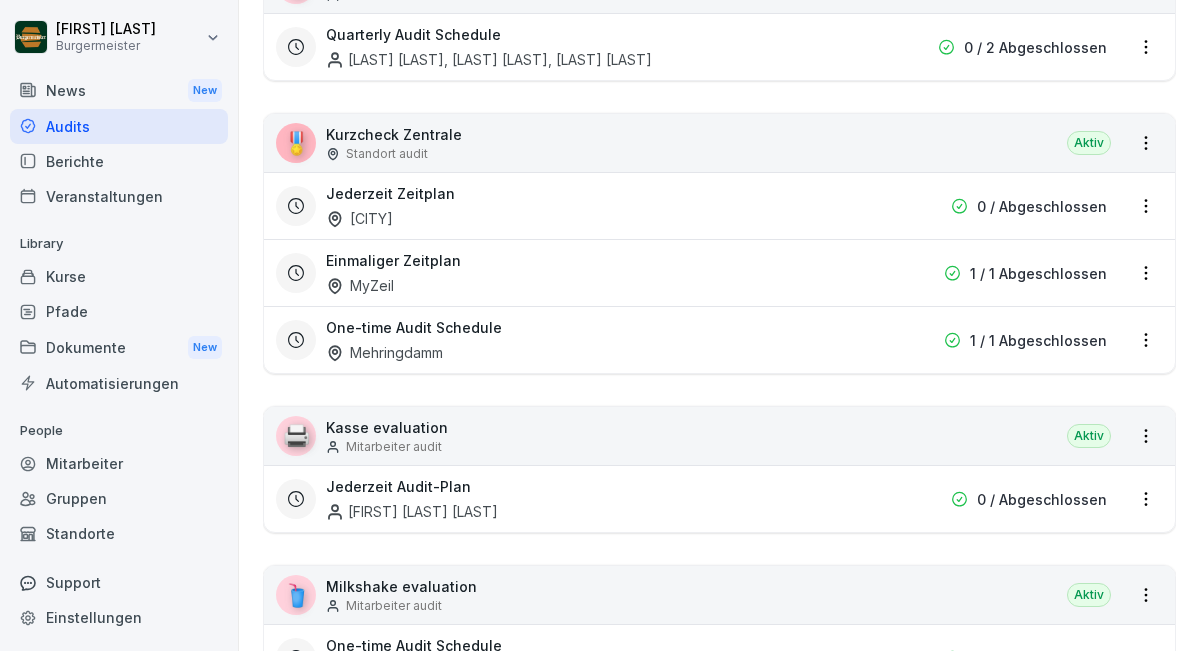 click on "0 /  Abgeschlossen" at bounding box center (987, 206) 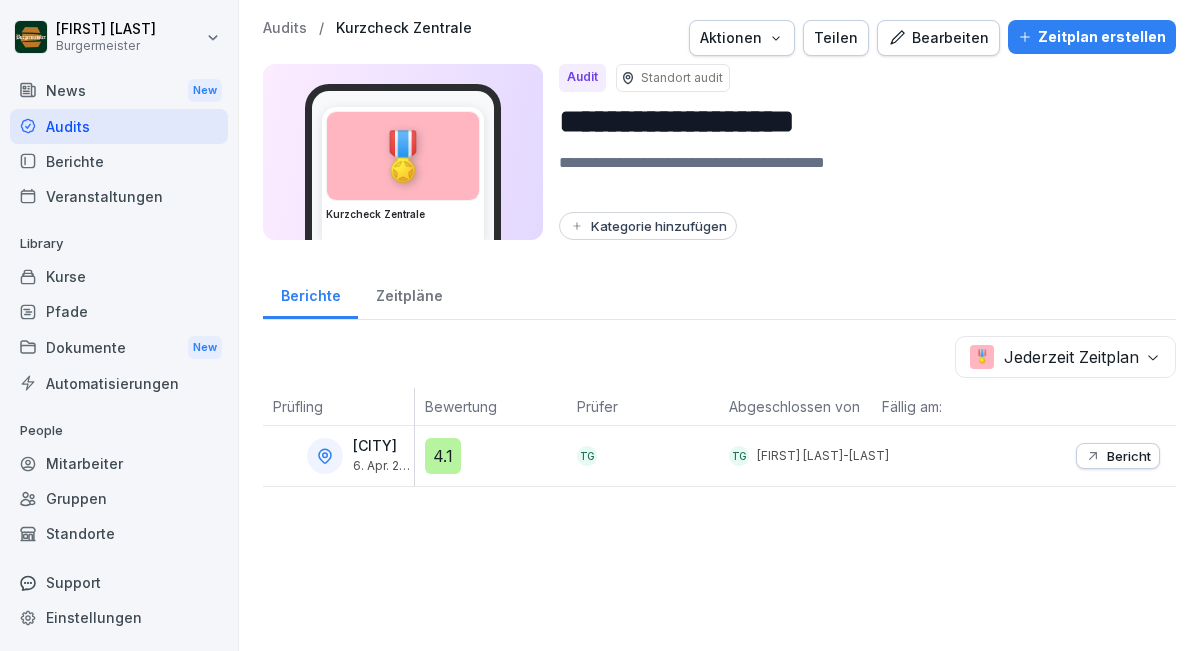 click on "Bericht" at bounding box center [1129, 456] 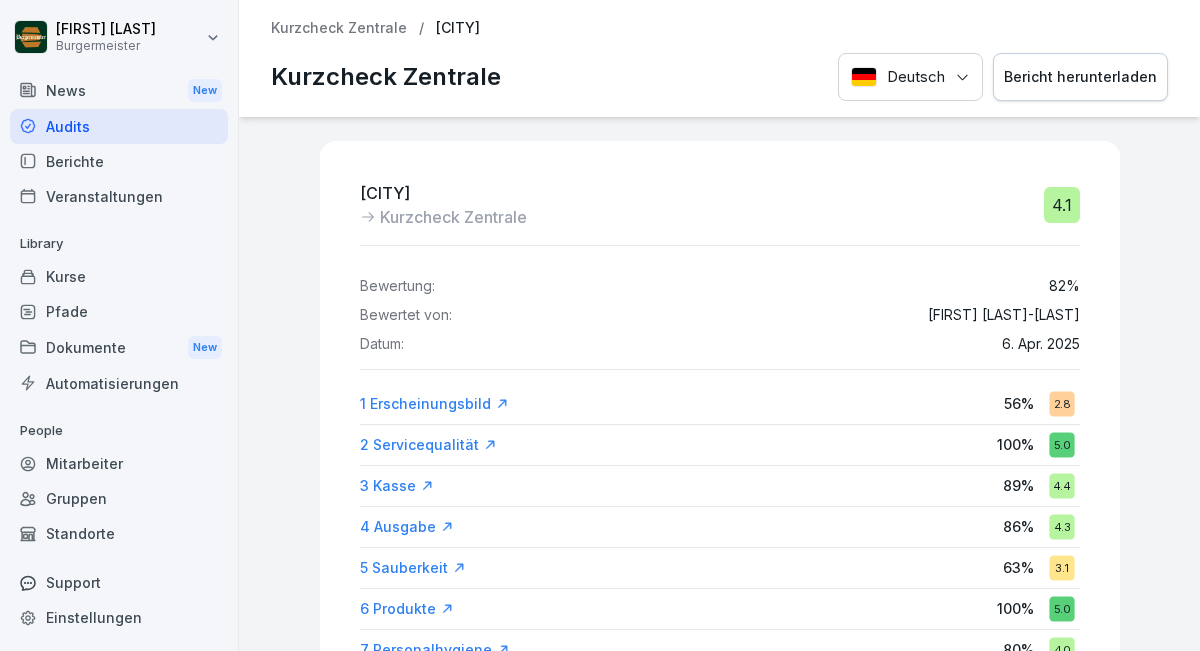 click on "Bericht herunterladen" at bounding box center (1080, 77) 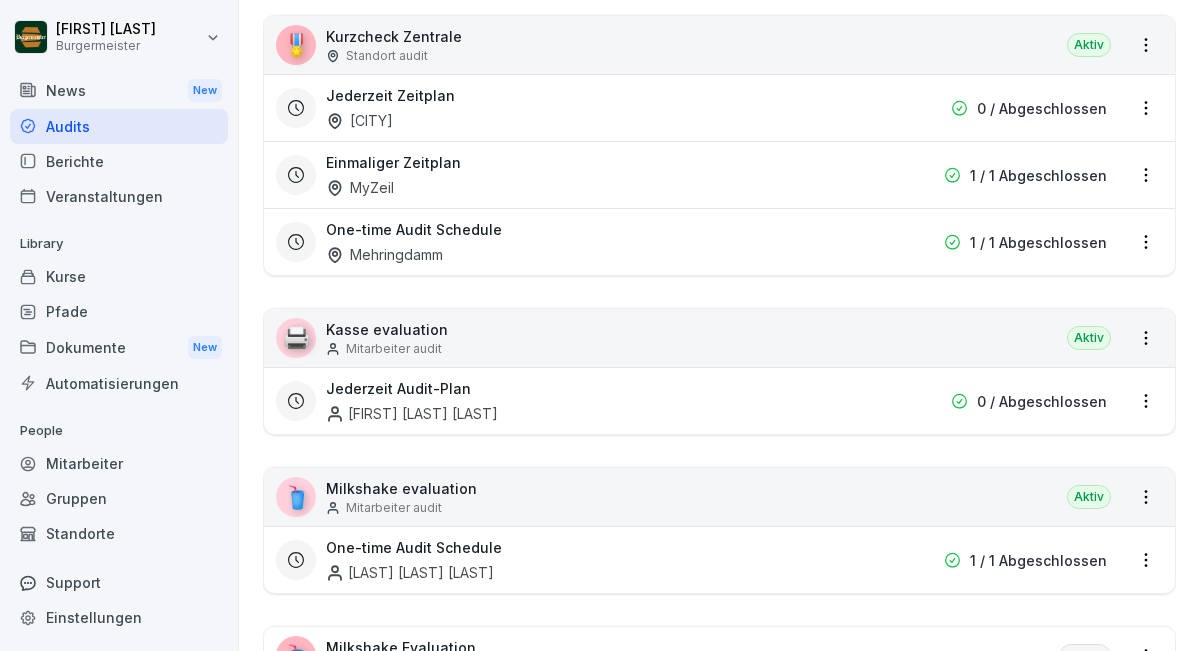 scroll, scrollTop: 3954, scrollLeft: 0, axis: vertical 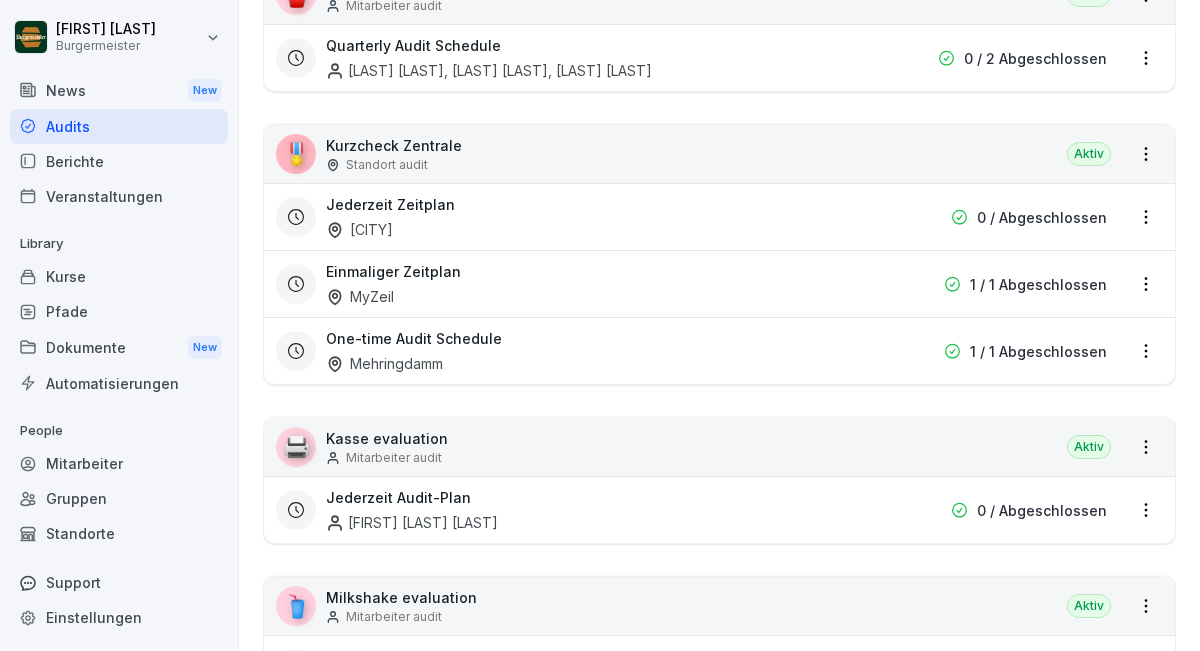 click on "1 / 1 Abgeschlossen" at bounding box center (1038, 351) 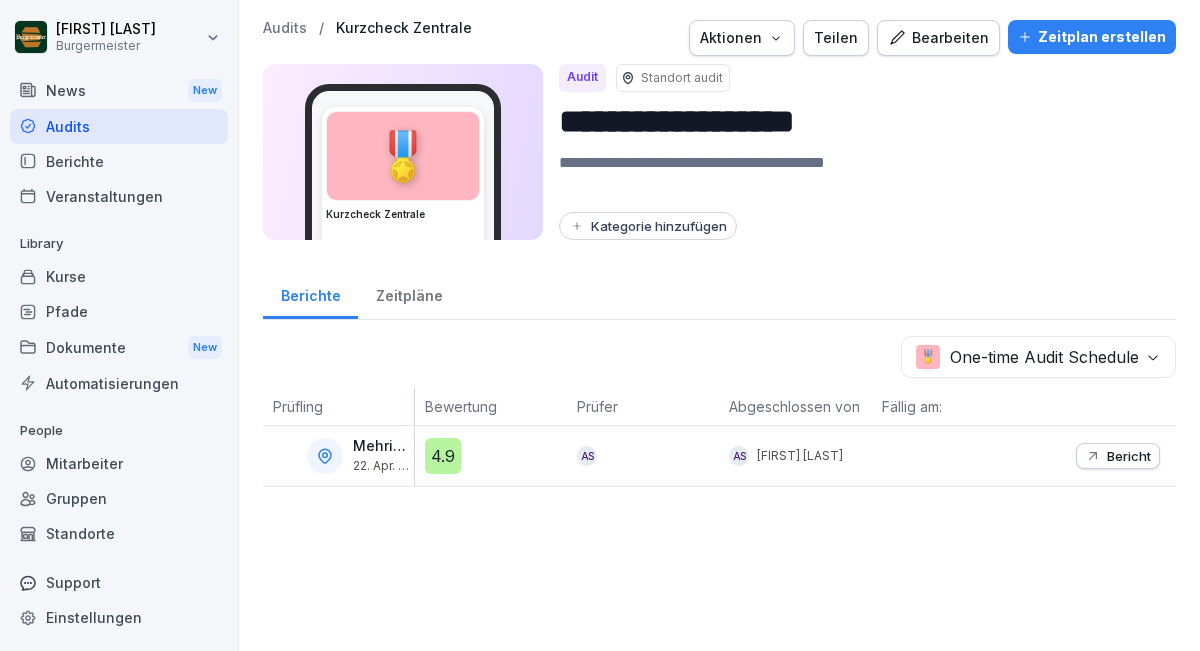 scroll, scrollTop: 0, scrollLeft: 0, axis: both 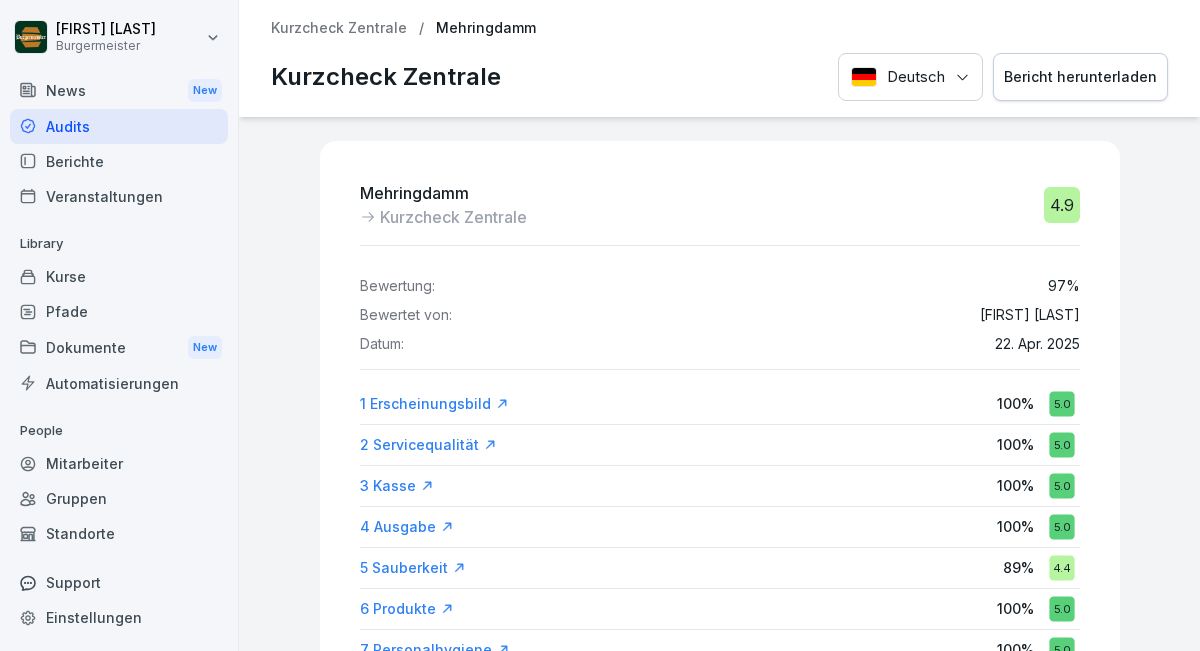 click on "Bericht herunterladen" at bounding box center [1080, 77] 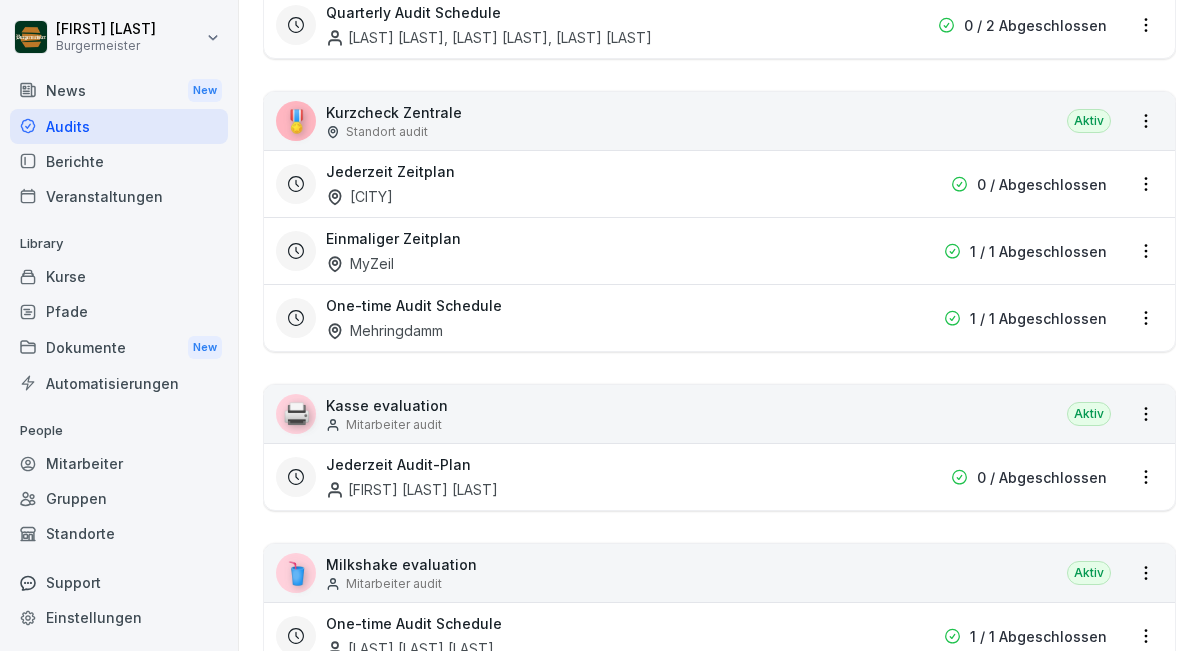 scroll, scrollTop: 3967, scrollLeft: 0, axis: vertical 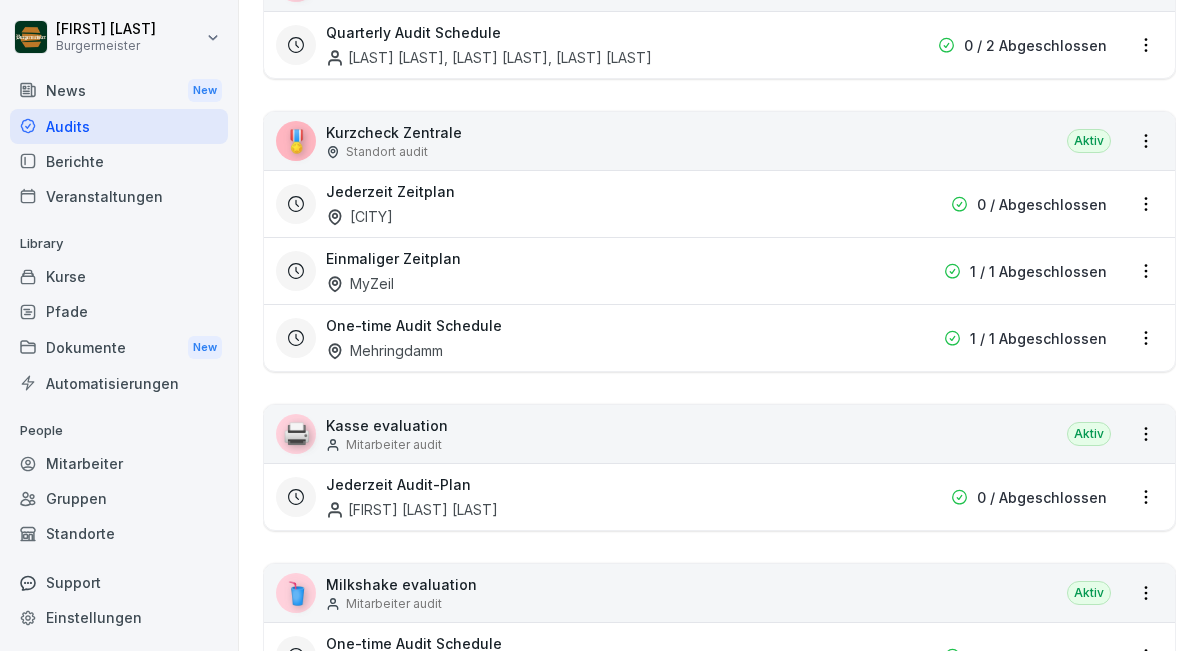 click on "Kurzcheck Zentrale" at bounding box center [394, 132] 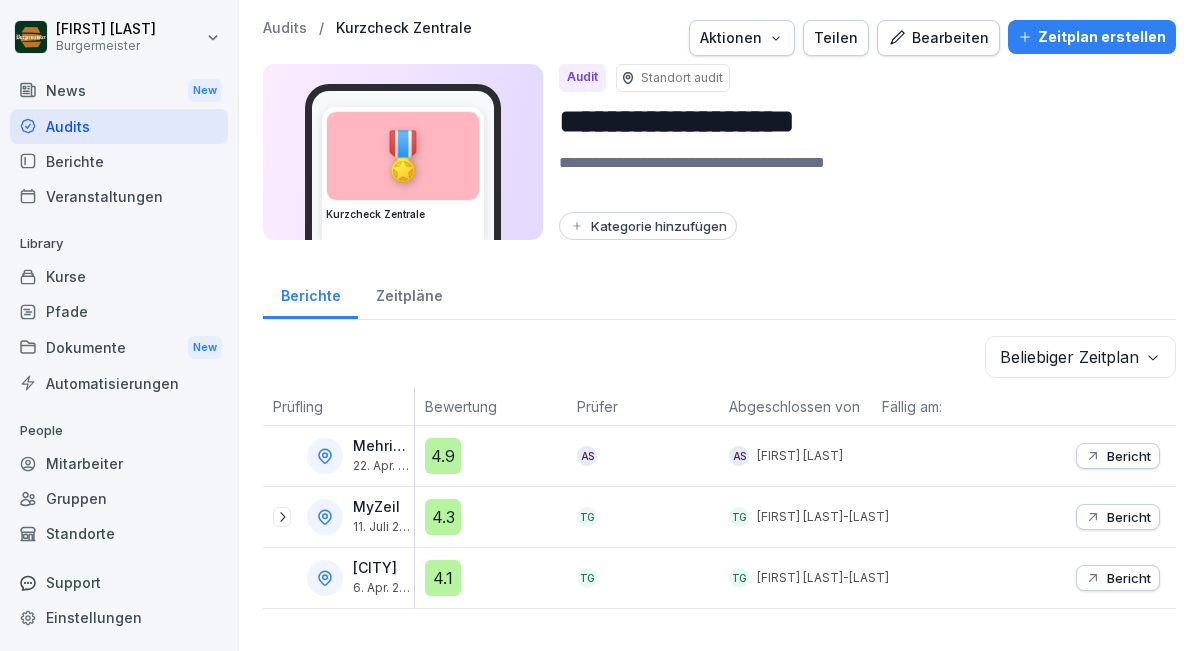 click 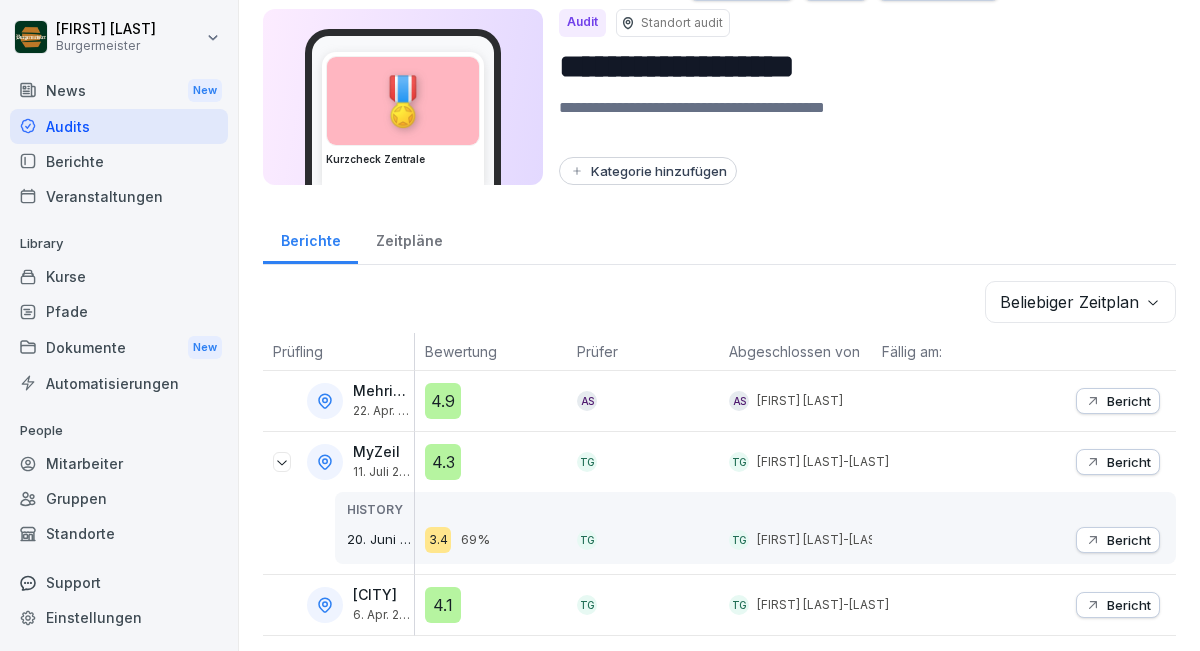 scroll, scrollTop: 75, scrollLeft: 0, axis: vertical 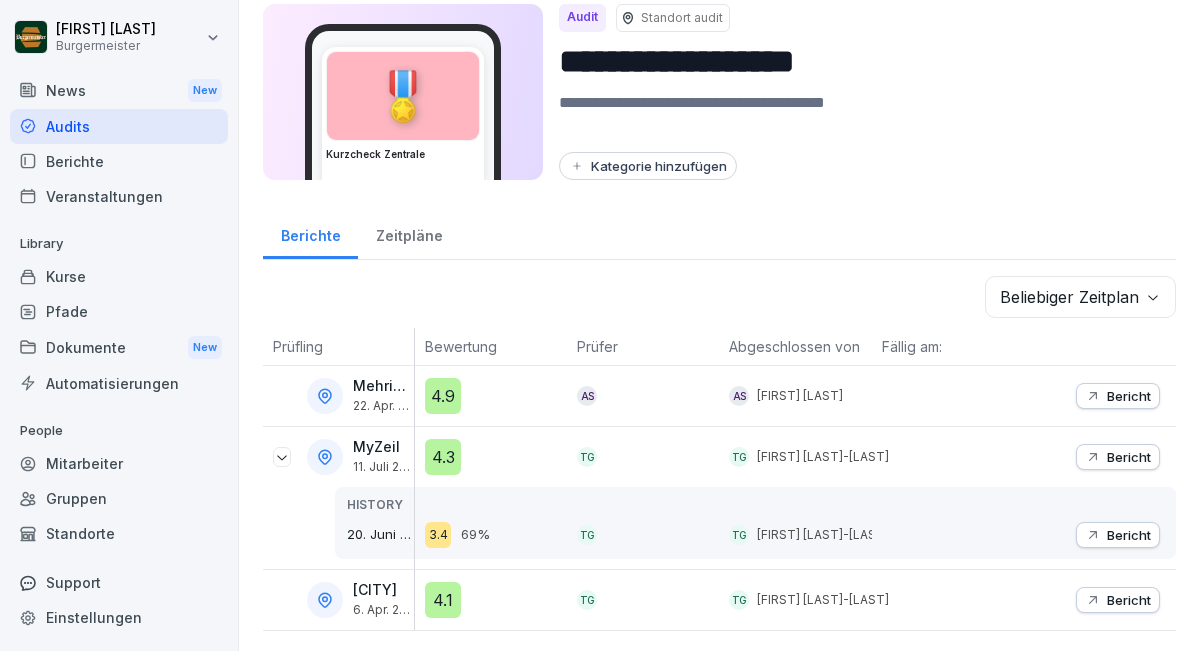 click on "Bericht" at bounding box center [1129, 535] 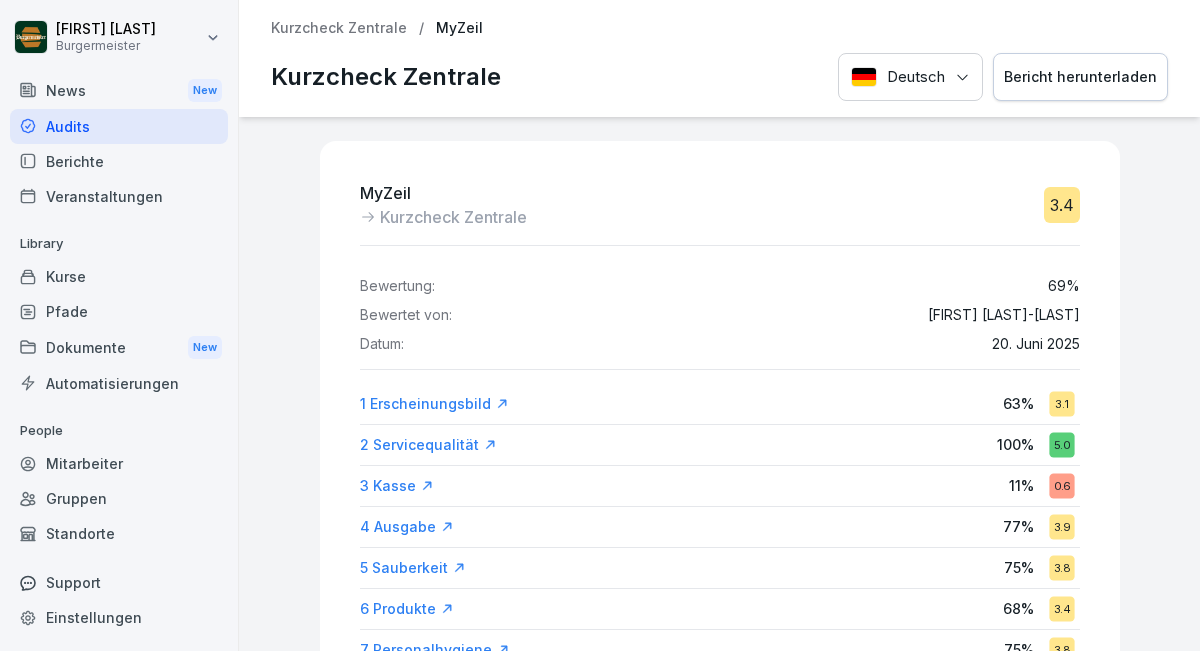 click on "Bericht herunterladen" at bounding box center (1080, 77) 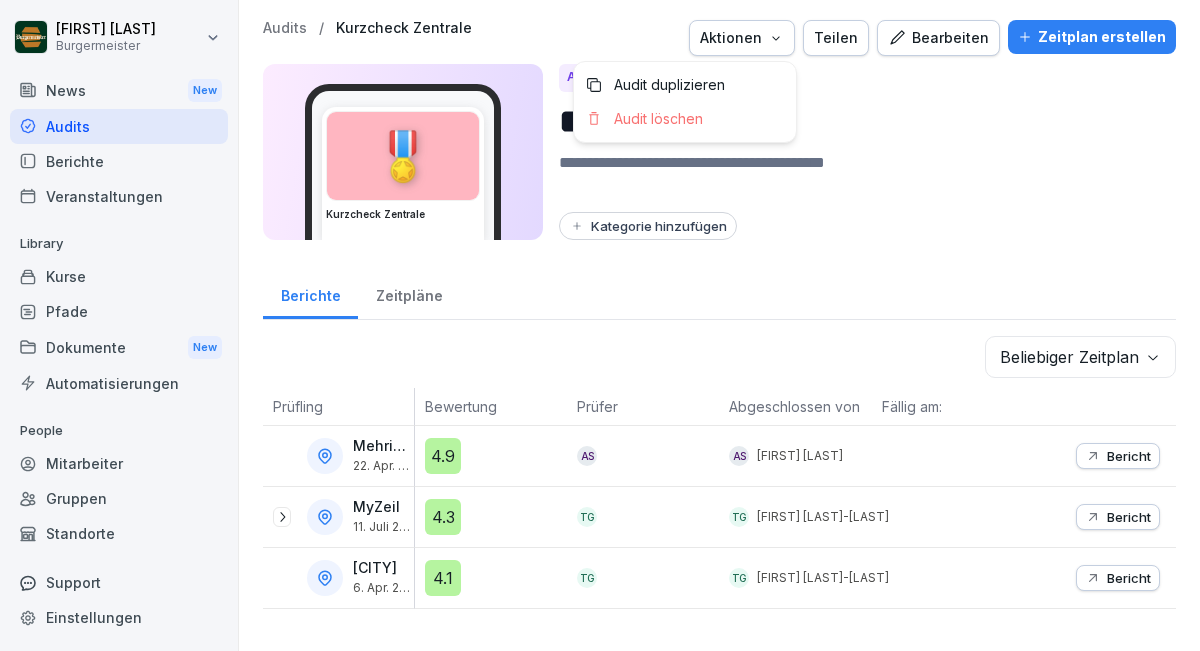 click on "Aktionen" at bounding box center (742, 38) 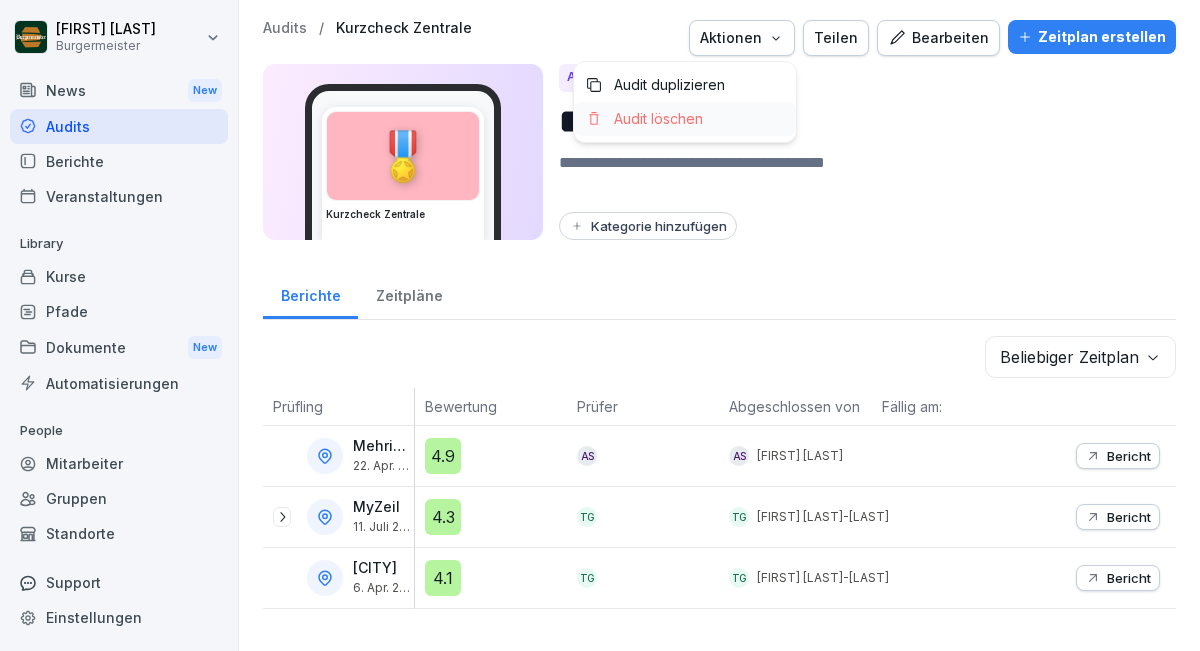 click on "Audit löschen" at bounding box center [685, 119] 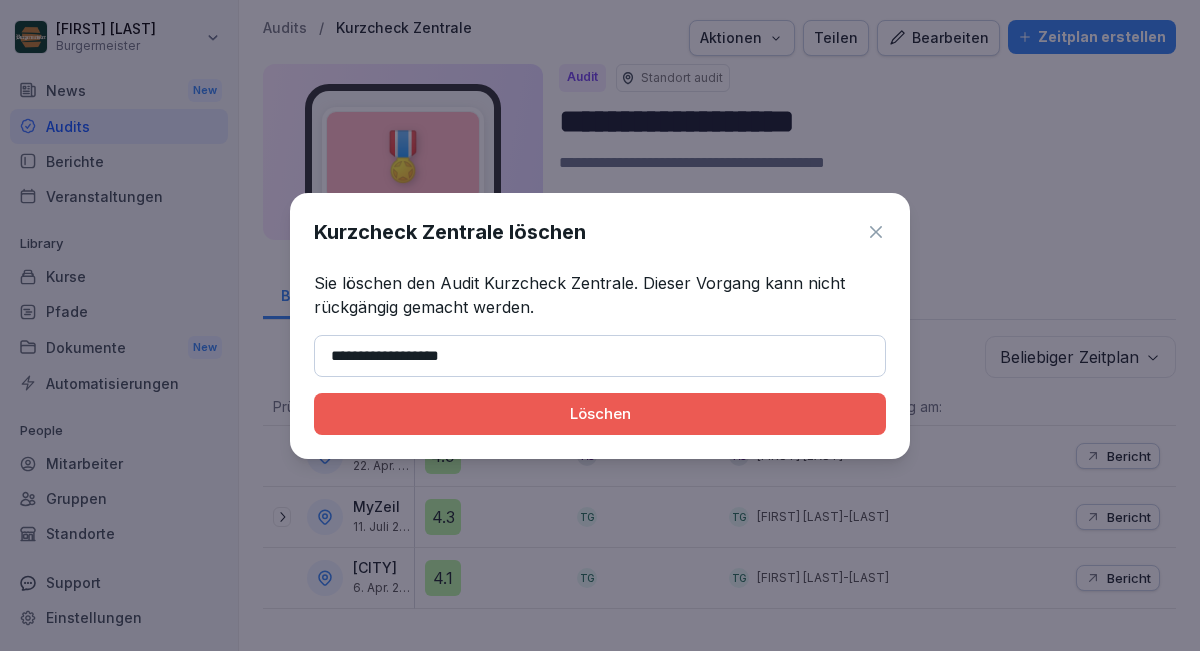 type on "**********" 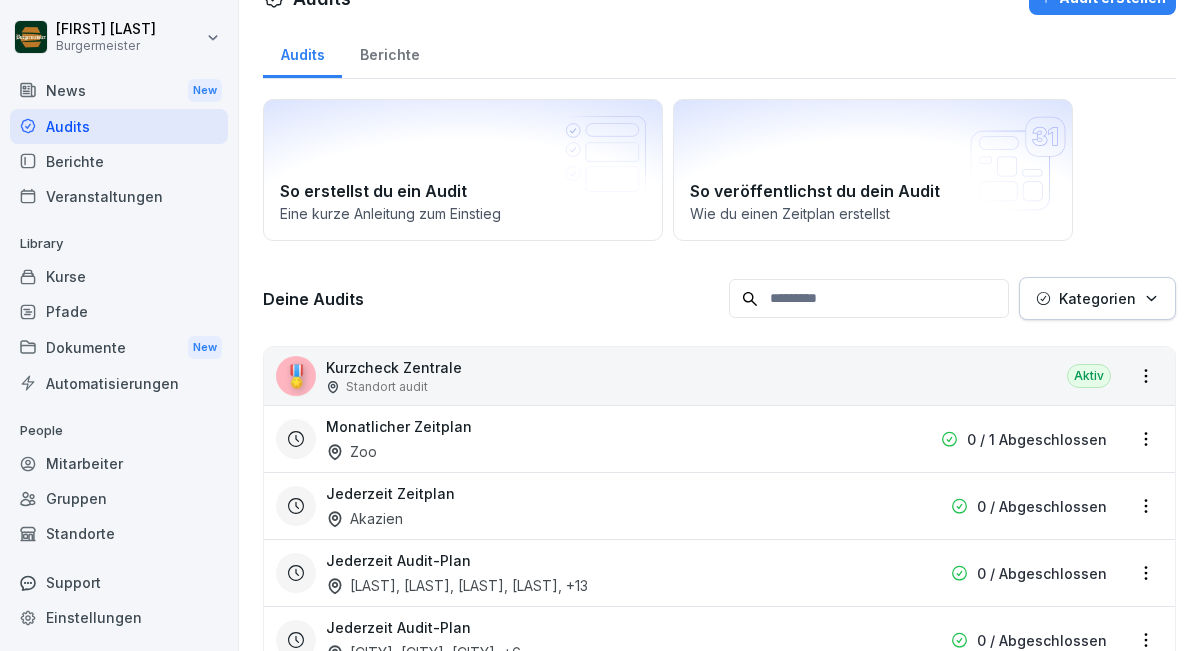 scroll, scrollTop: 0, scrollLeft: 0, axis: both 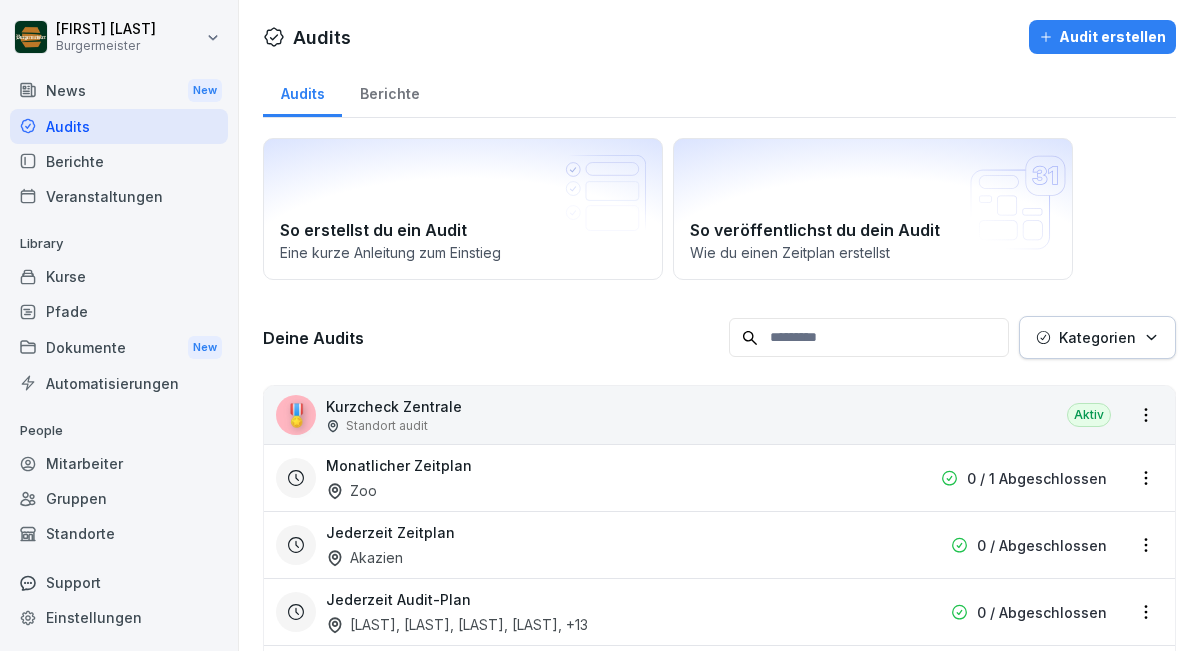 click on "🎖️ Kurzcheck Zentrale Standort audit Aktiv" at bounding box center [719, 415] 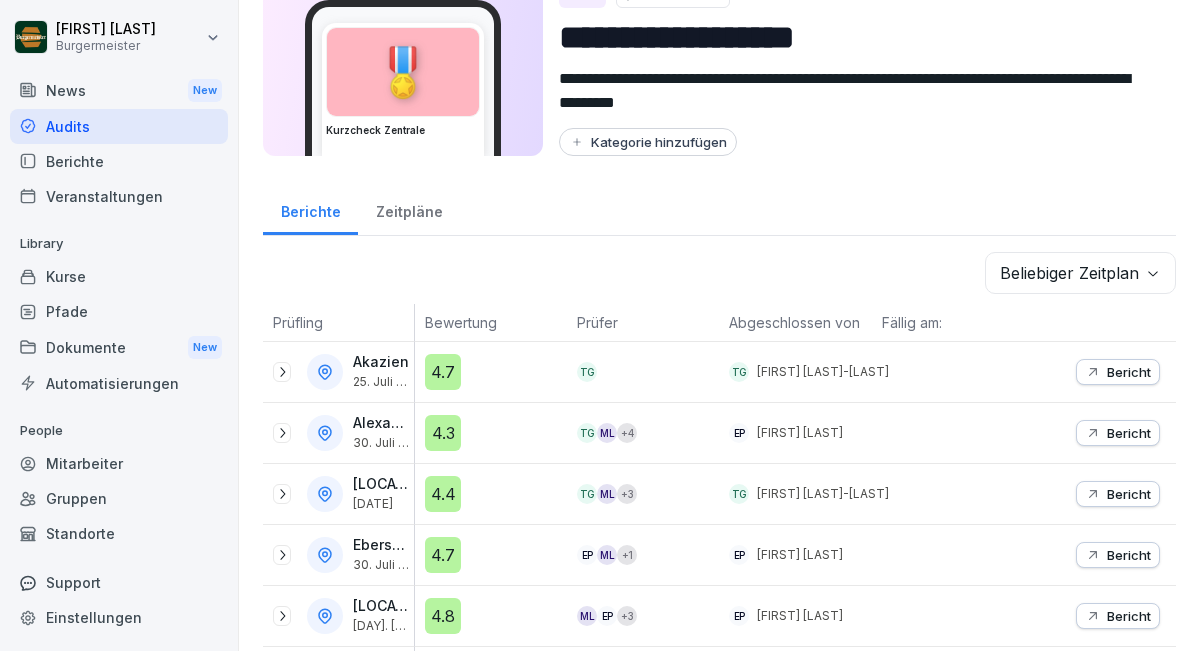 scroll, scrollTop: 0, scrollLeft: 0, axis: both 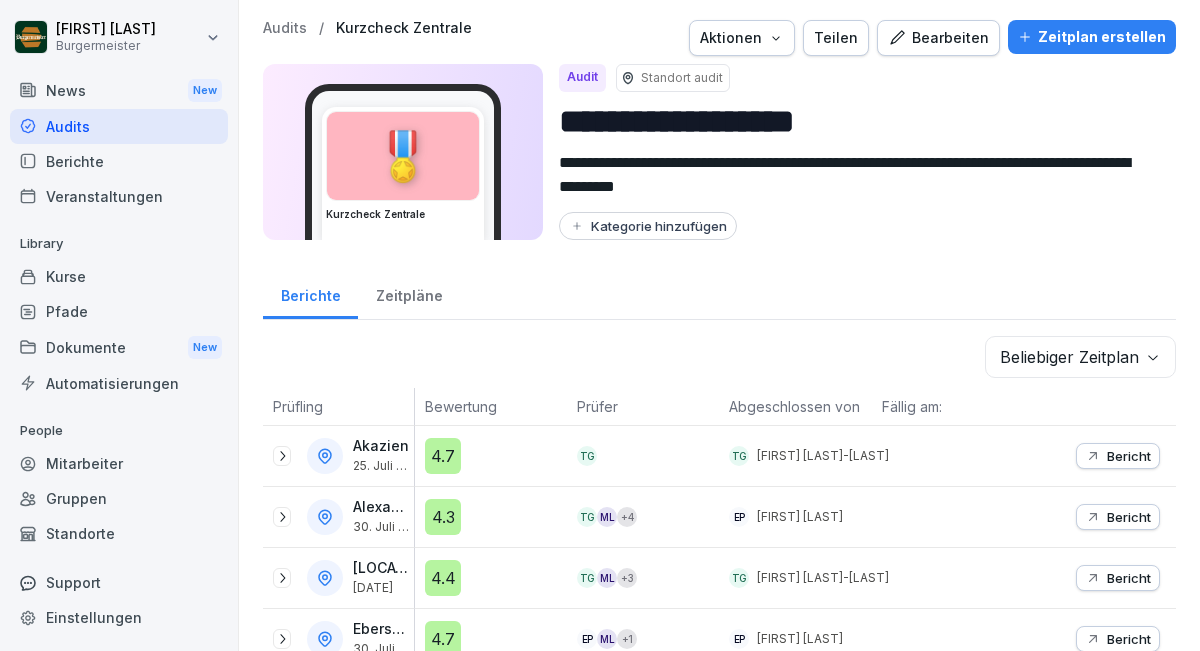 click on "Zeitplan erstellen" at bounding box center [1092, 37] 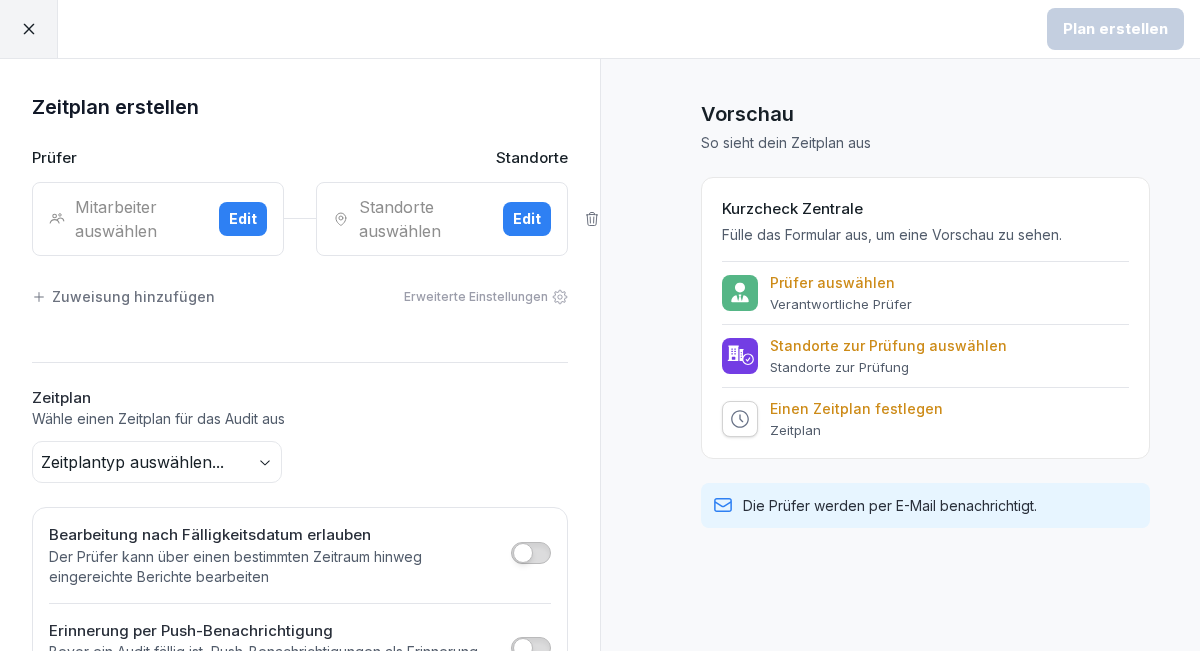 click 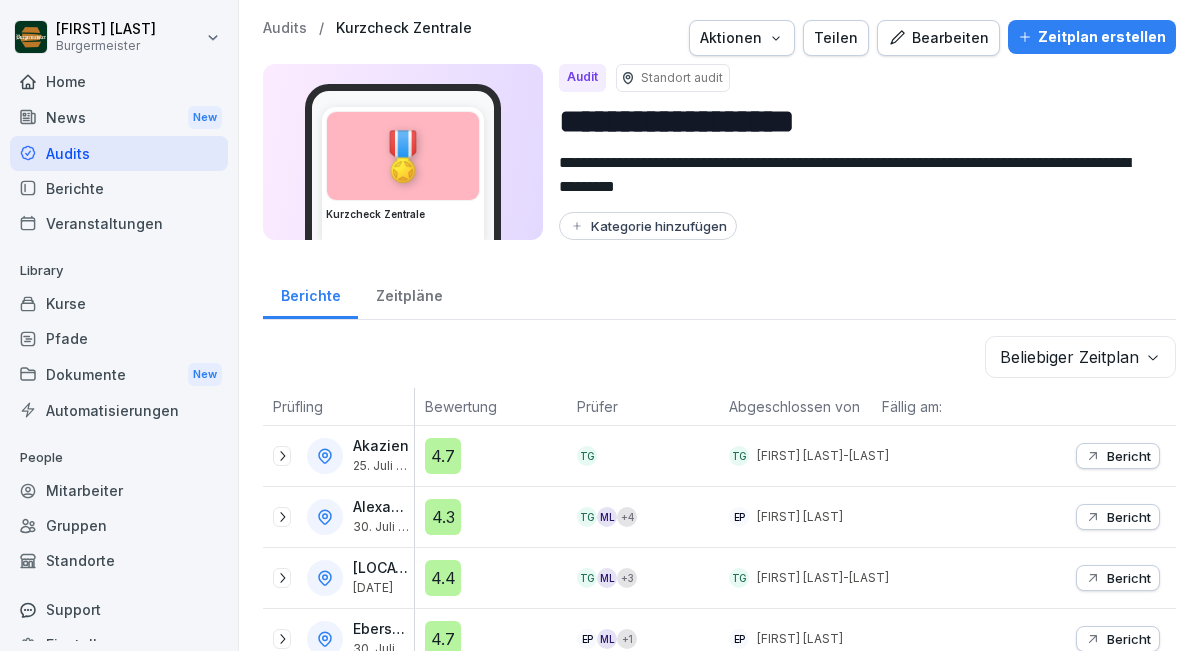 click on "Zeitpläne" at bounding box center [409, 293] 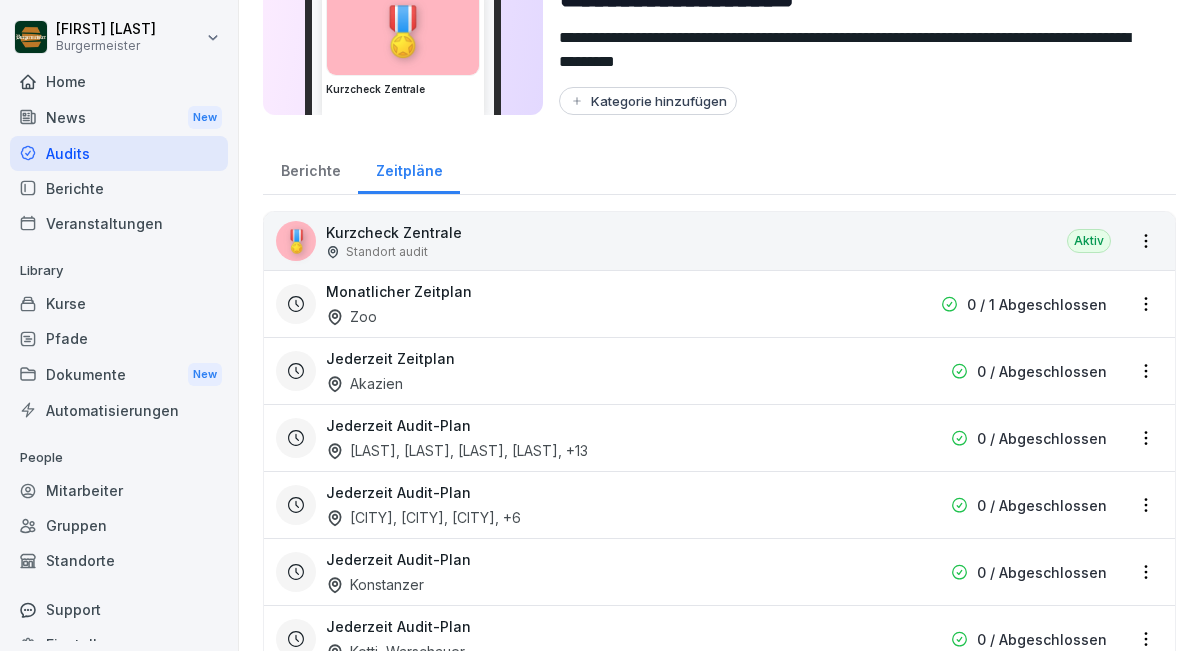 scroll, scrollTop: 133, scrollLeft: 0, axis: vertical 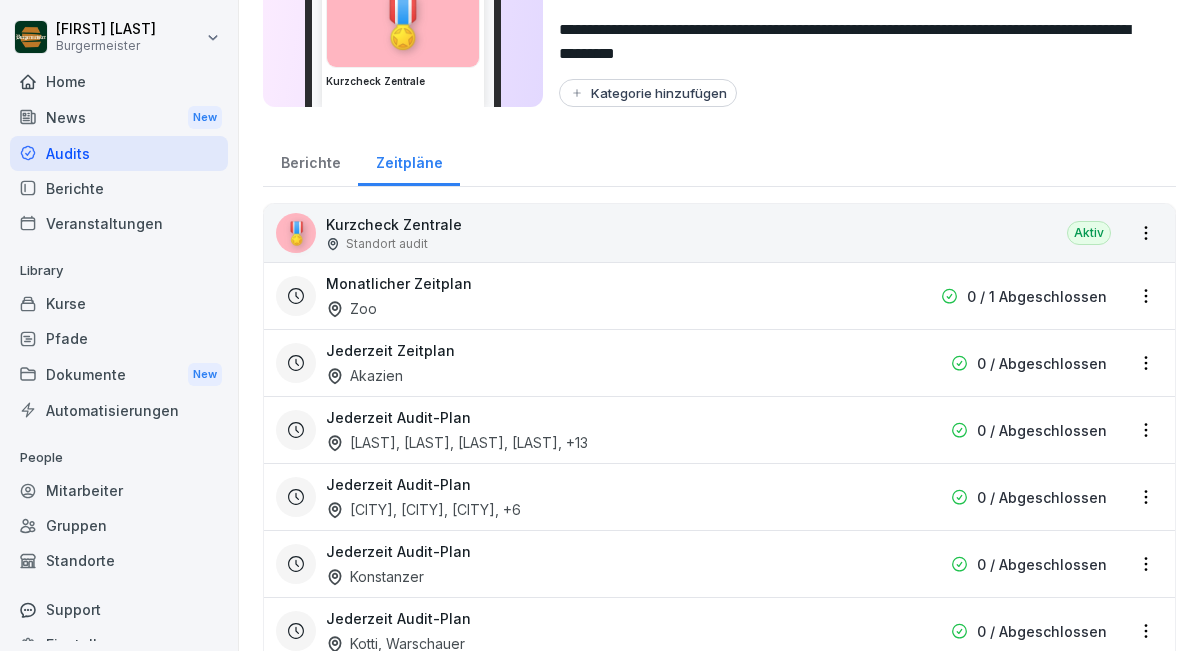click on "**********" at bounding box center [600, 325] 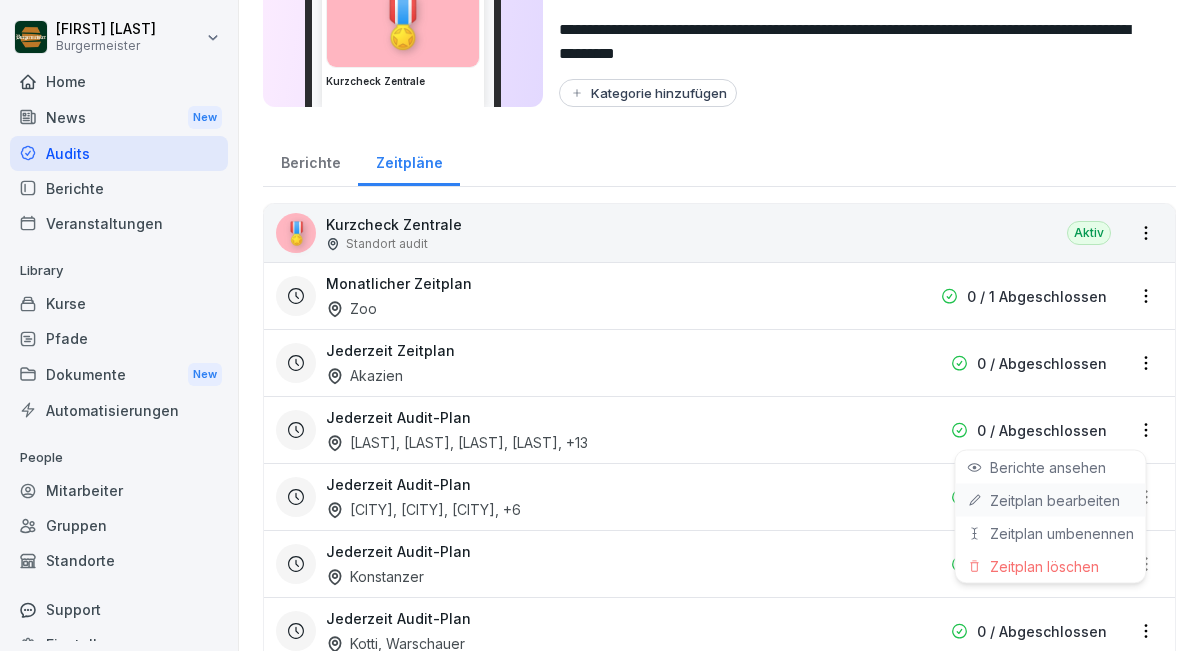 click on "Zeitplan bearbeiten" at bounding box center [0, 0] 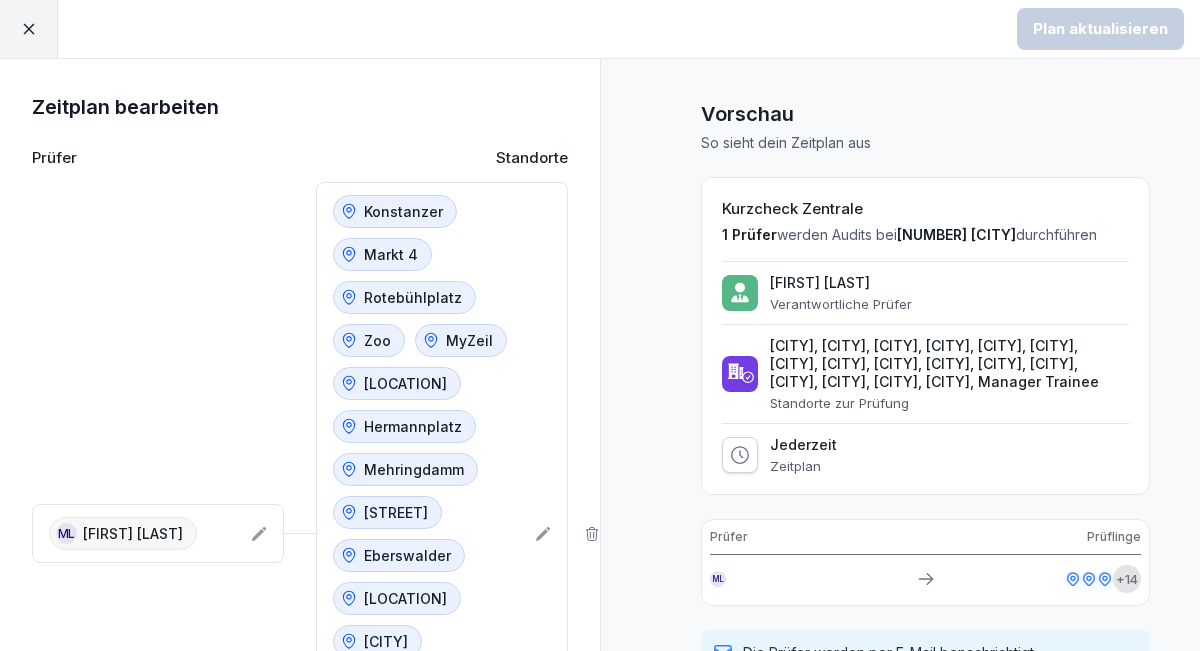 scroll, scrollTop: 4, scrollLeft: 0, axis: vertical 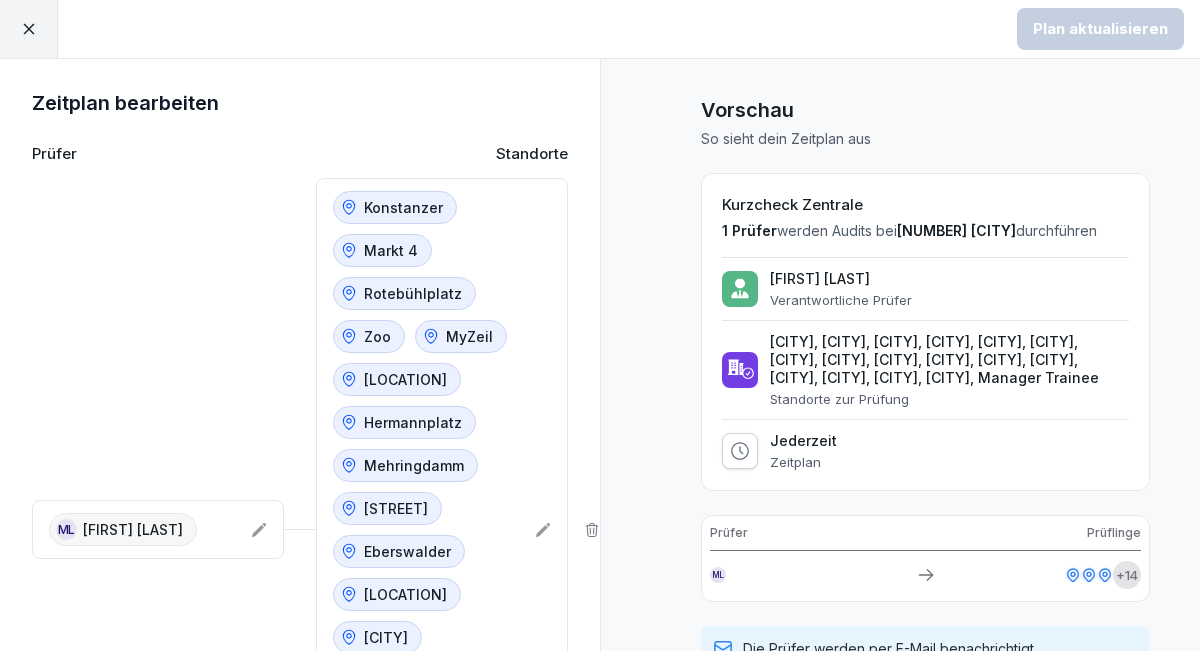 click 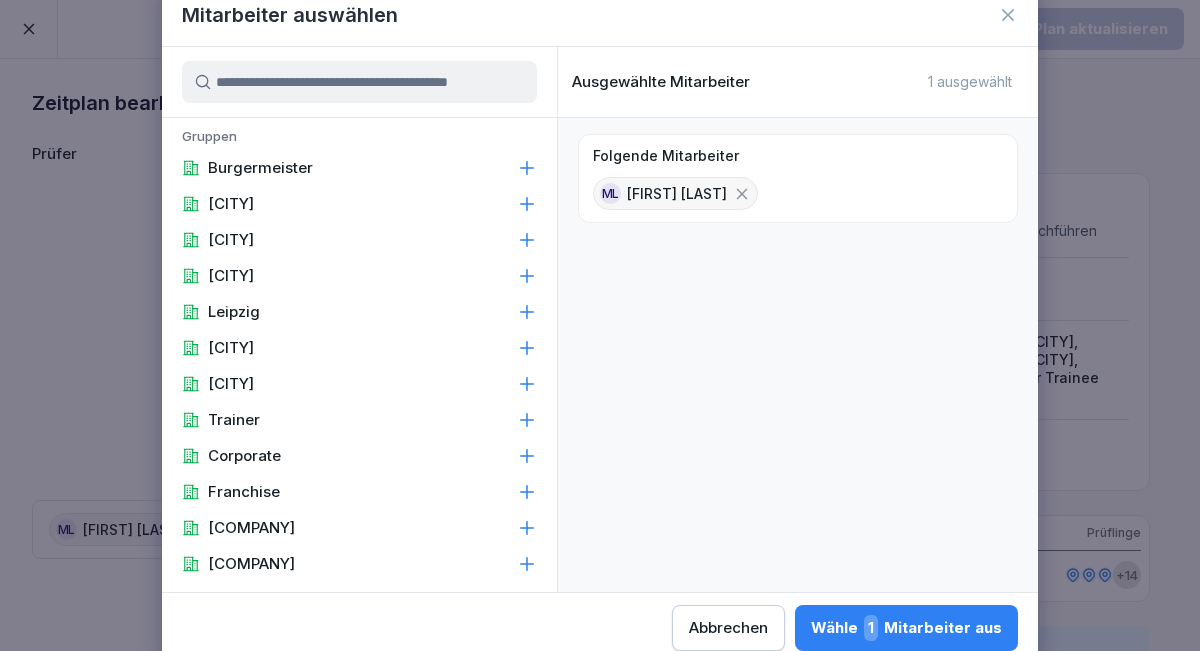 click 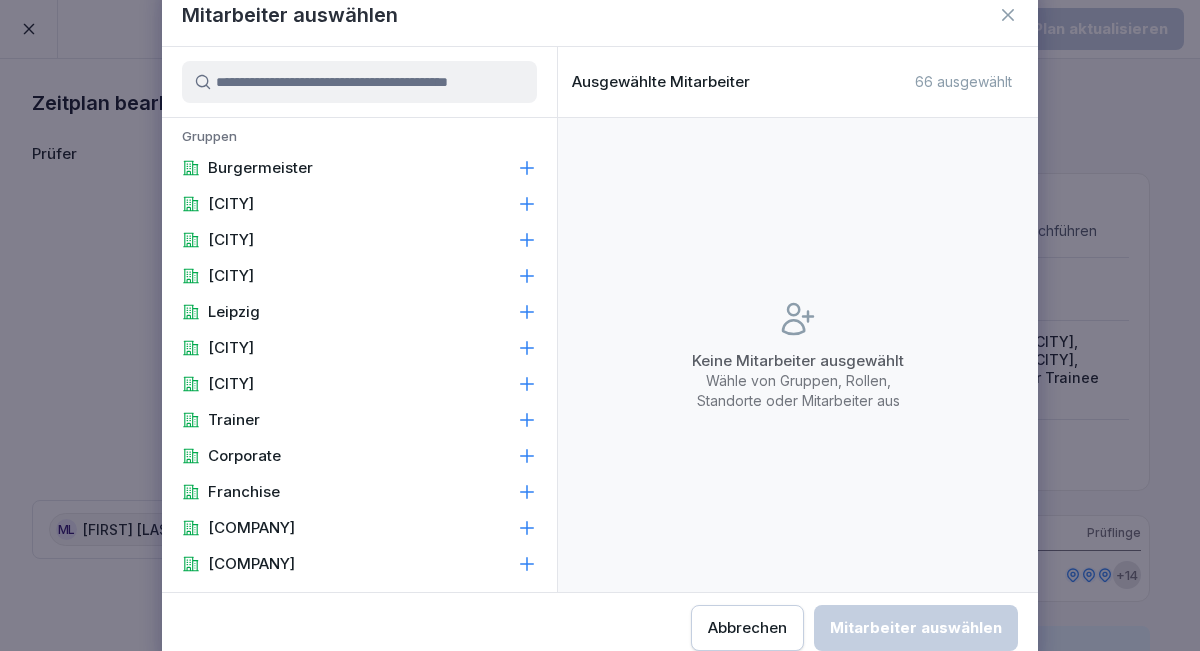 click at bounding box center [359, 82] 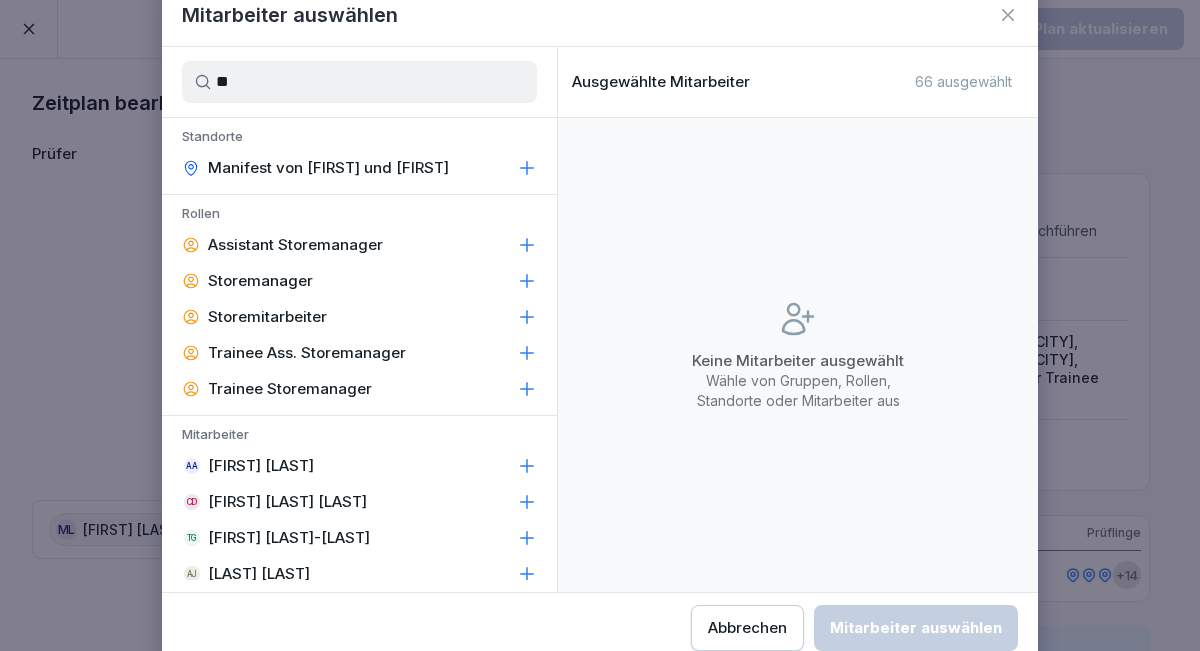 click 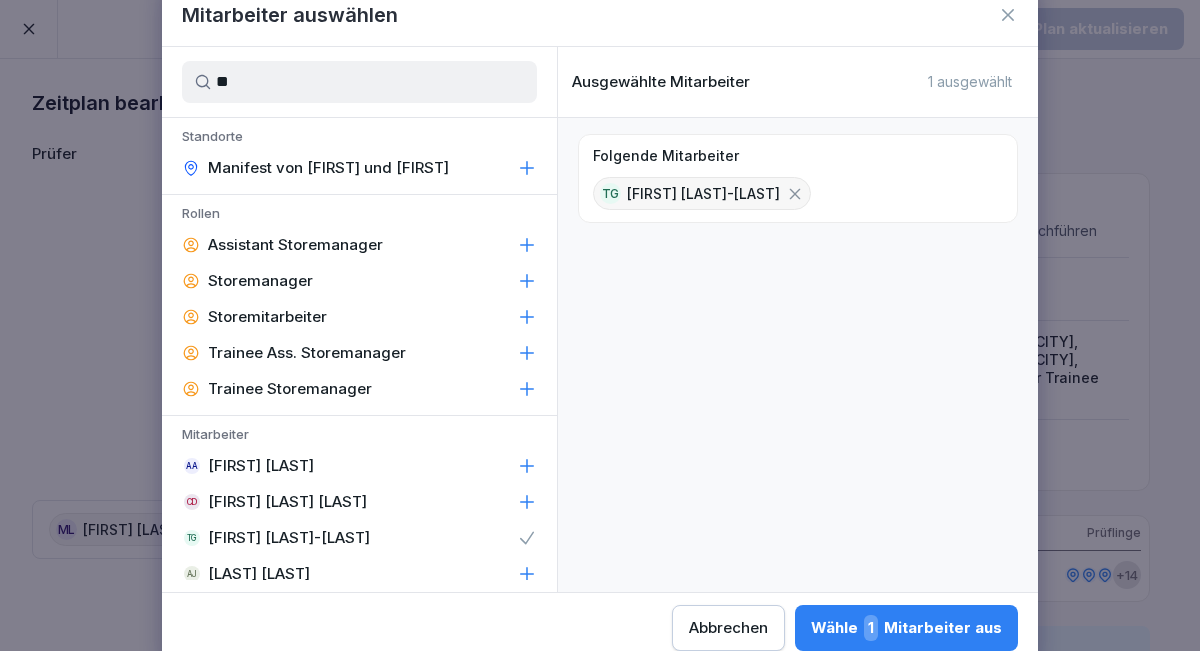 click on "**" at bounding box center [359, 82] 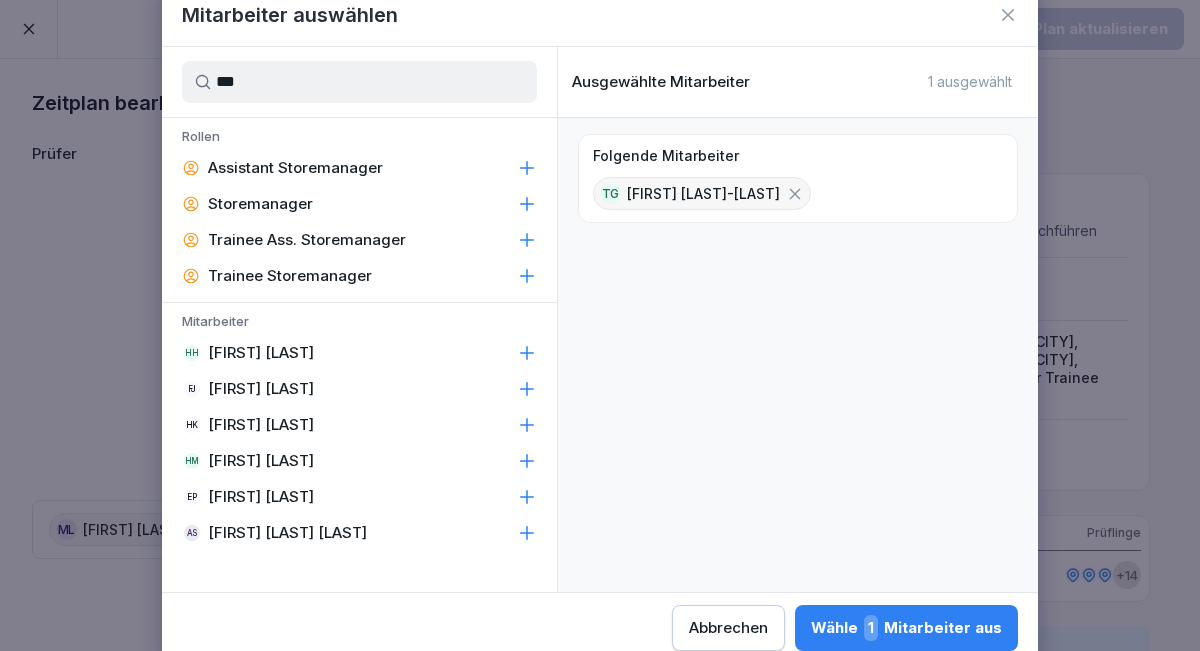 click 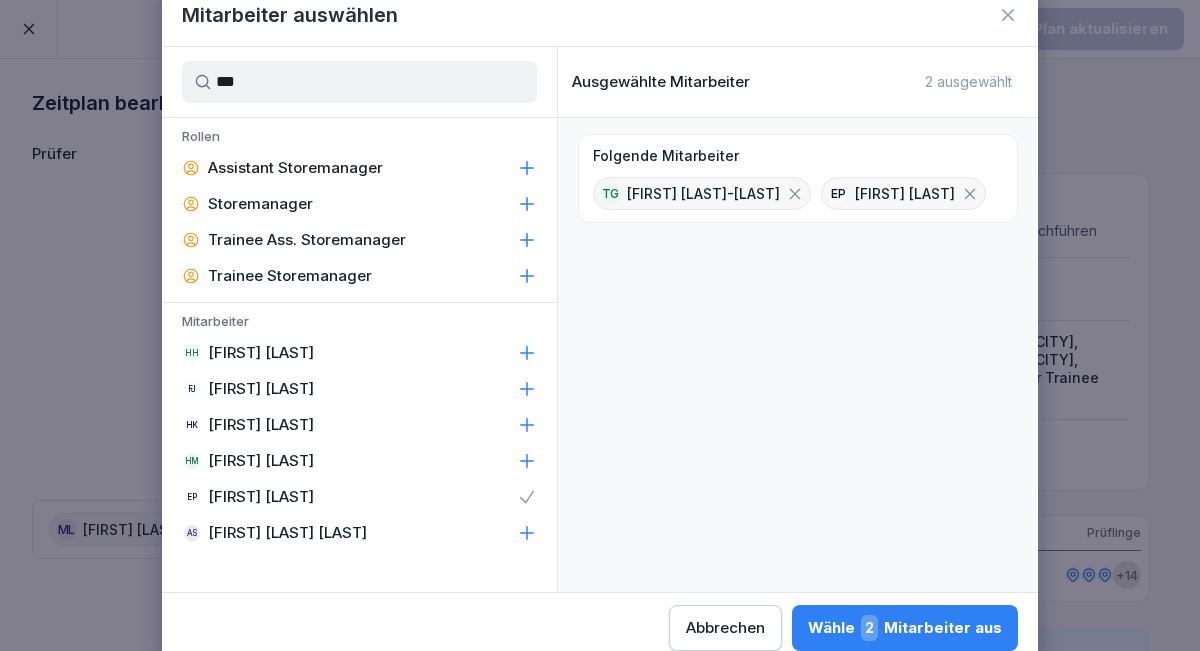 click on "***" at bounding box center (359, 82) 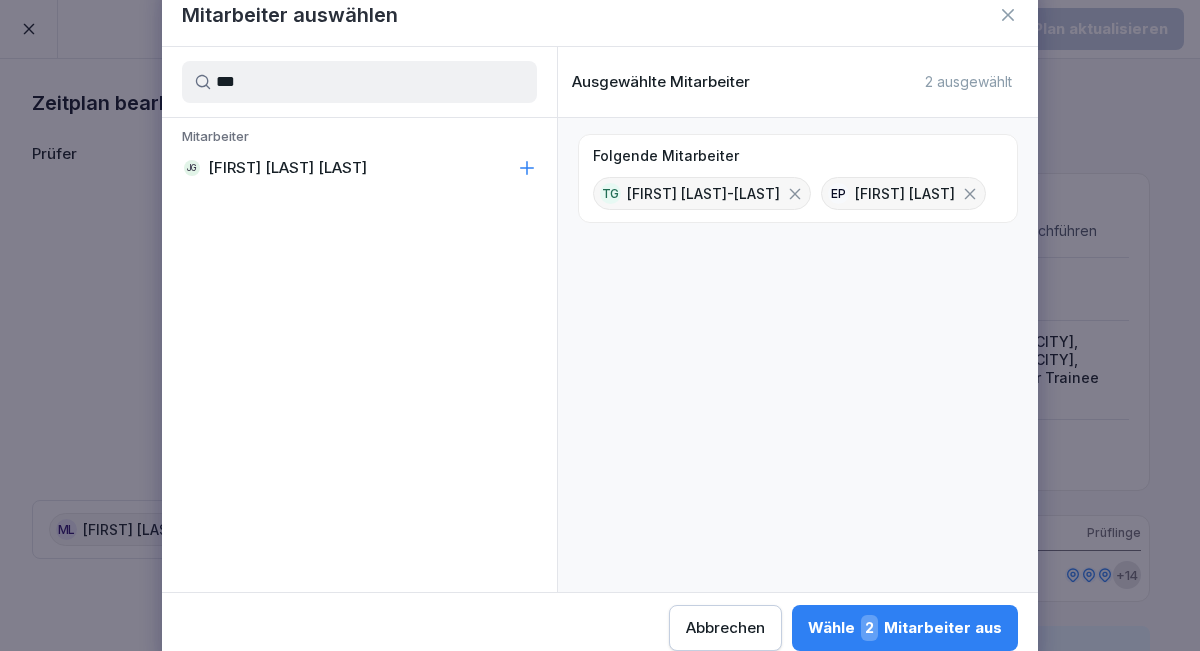 click 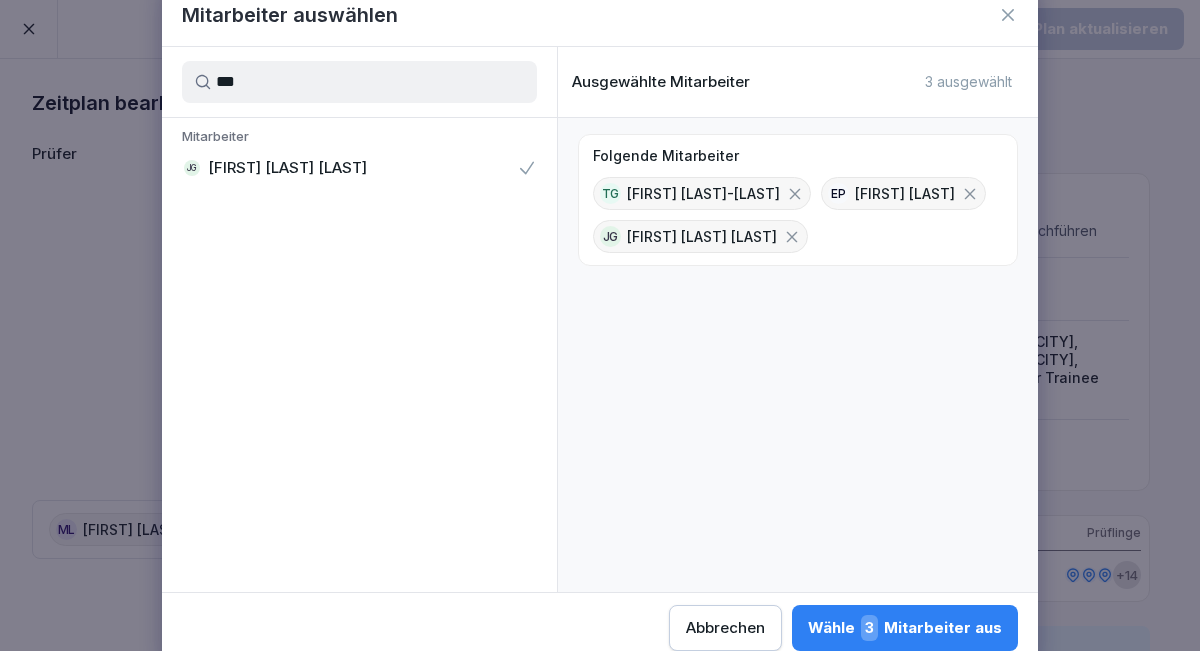 click on "***" at bounding box center (359, 82) 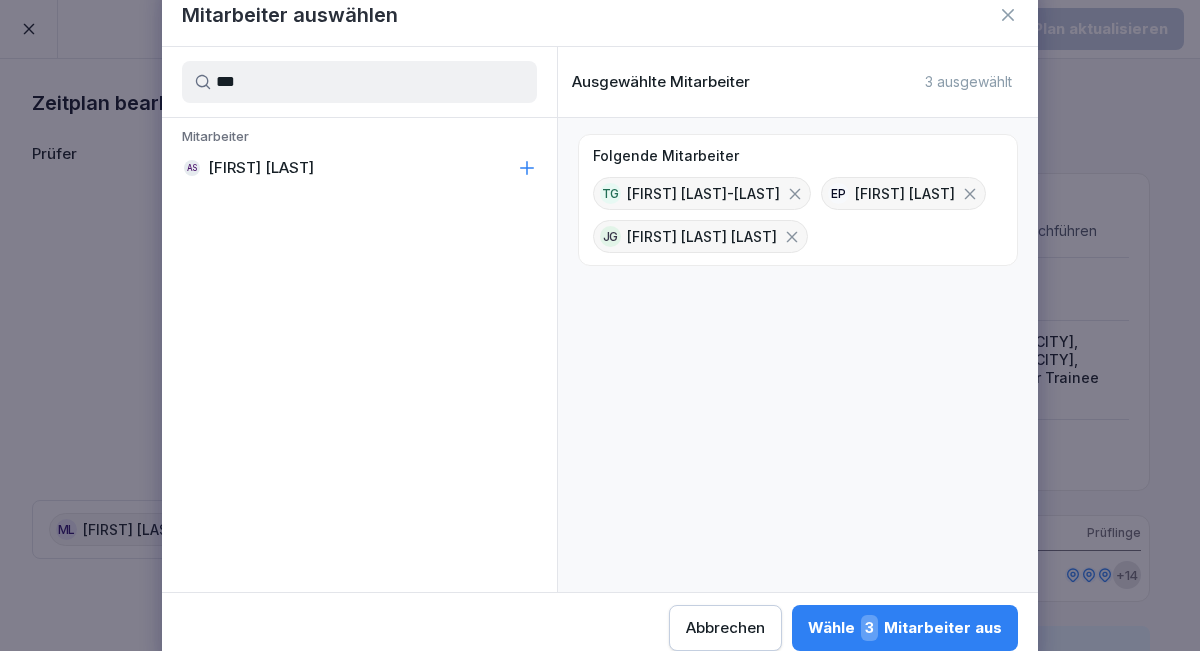 type on "***" 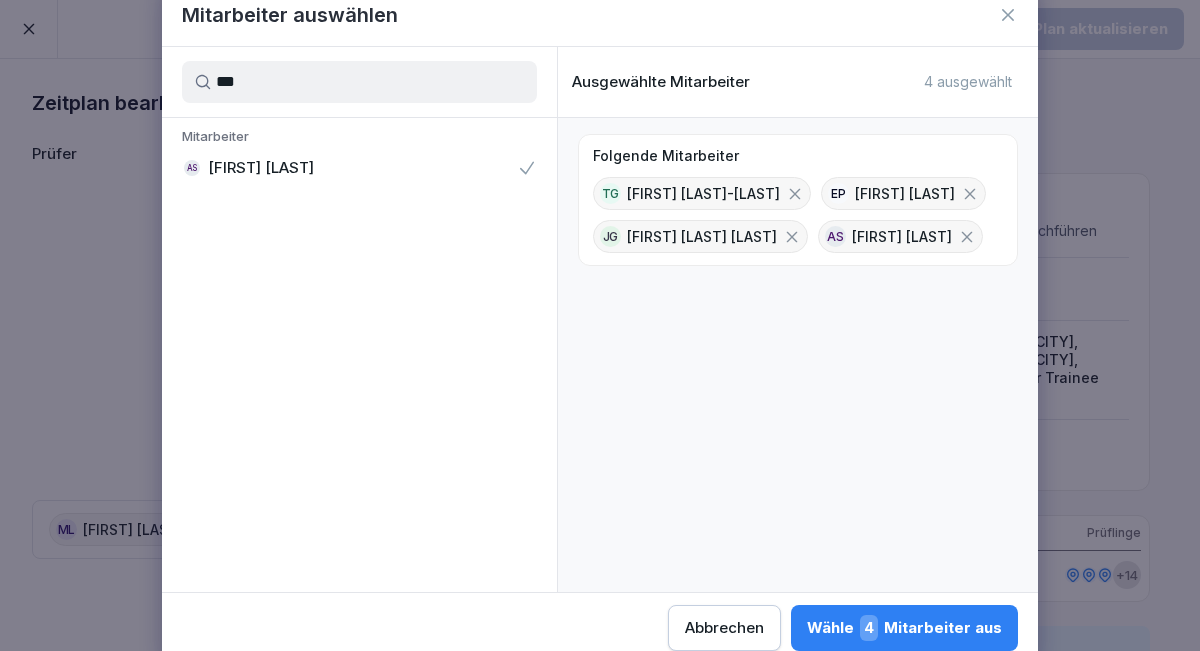 click on "Wähle 4 Mitarbeiter aus" at bounding box center [904, 628] 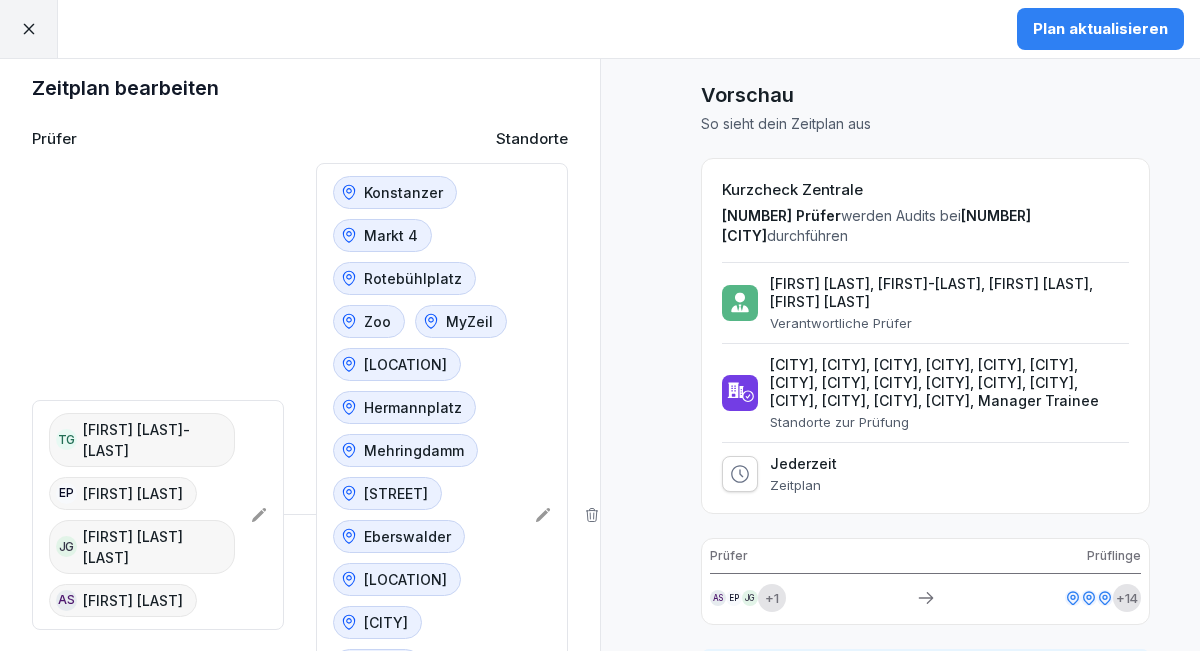 scroll, scrollTop: 18, scrollLeft: 0, axis: vertical 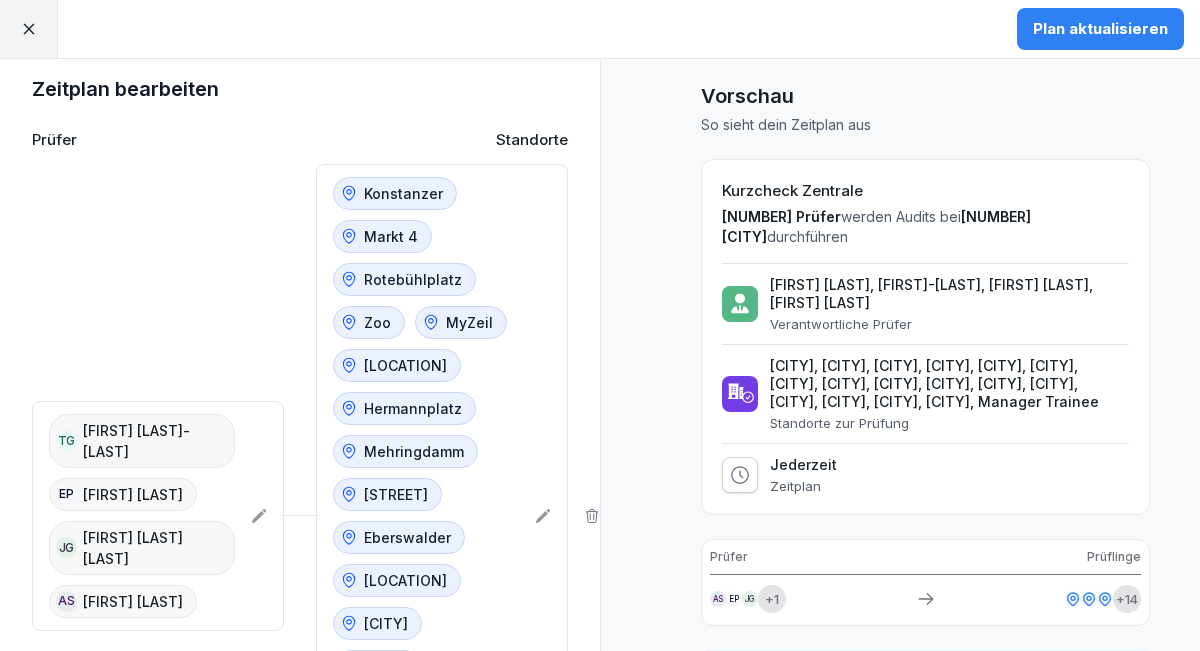 click on "Plan aktualisieren" at bounding box center (1100, 29) 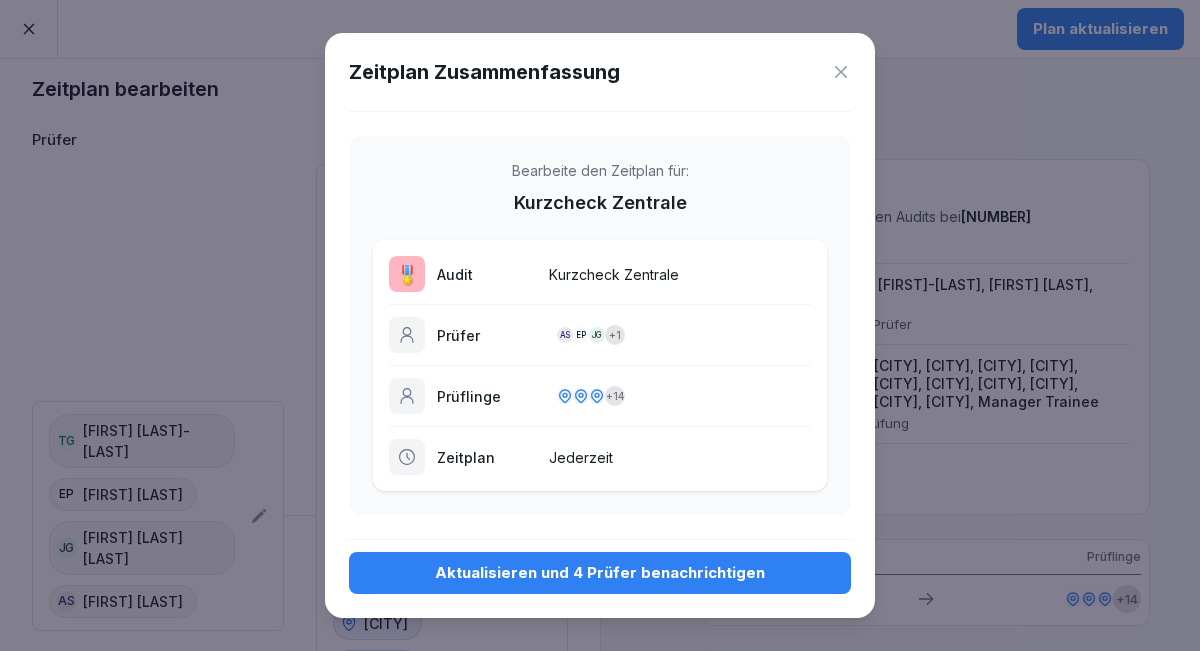 click on "Aktualisieren und 4 Prüfer benachrichtigen" at bounding box center (600, 573) 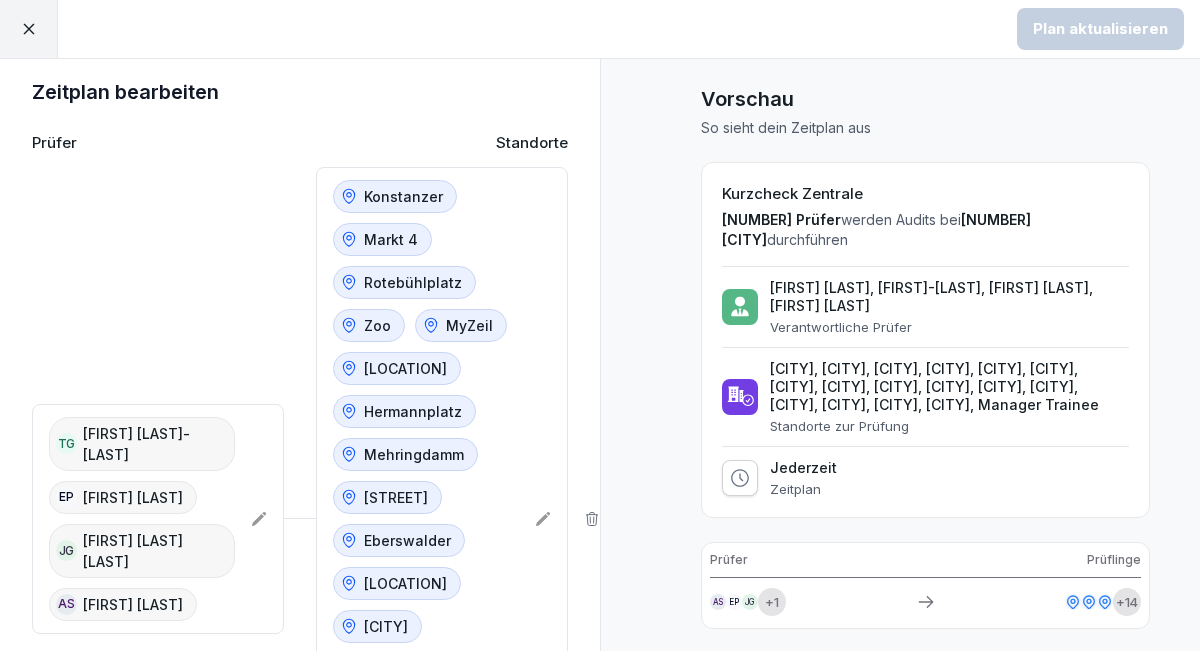 scroll, scrollTop: 14, scrollLeft: 0, axis: vertical 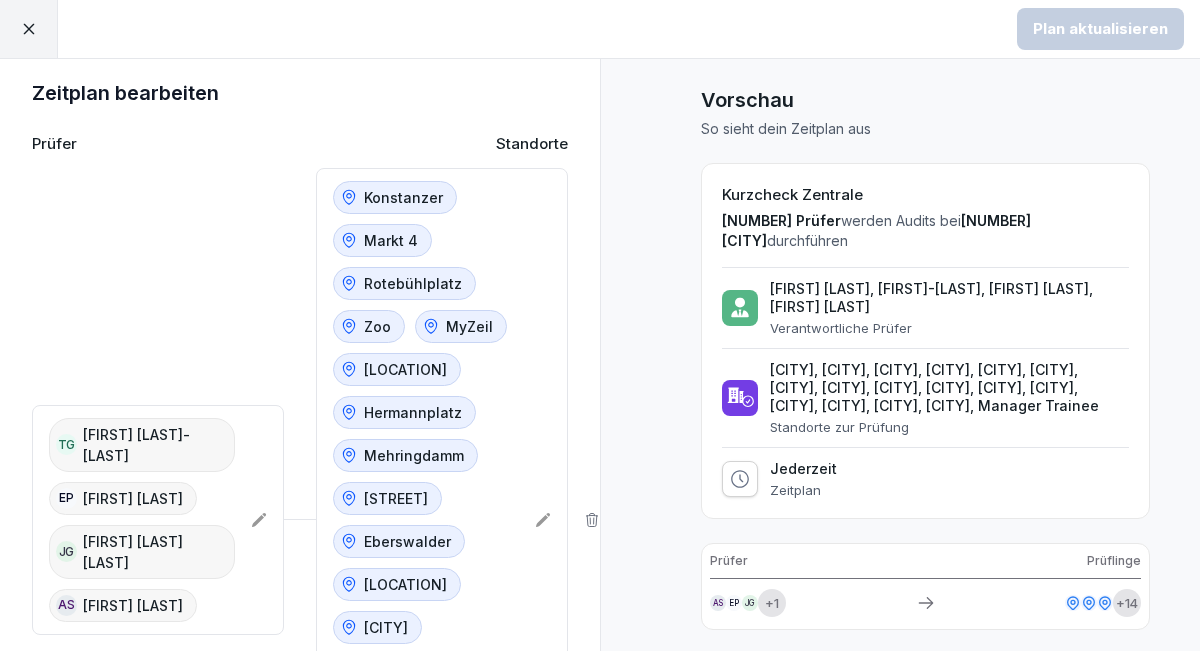 click 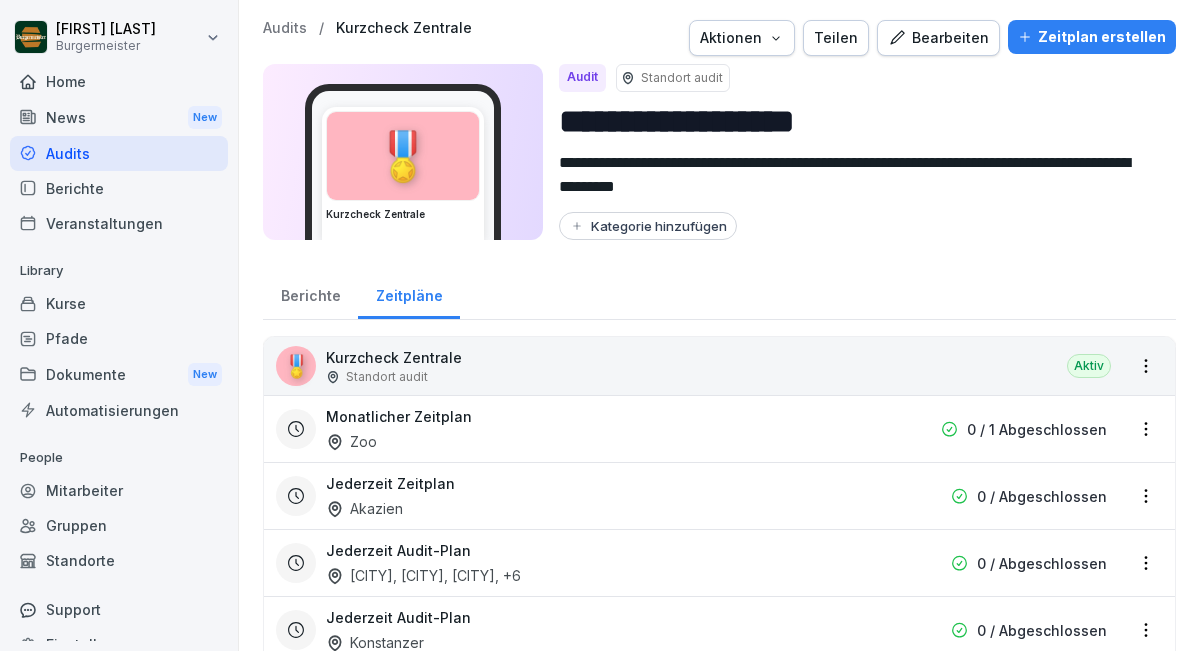 click on "🎖️ Kurzcheck Zentrale Standort audit Aktiv" at bounding box center [719, 366] 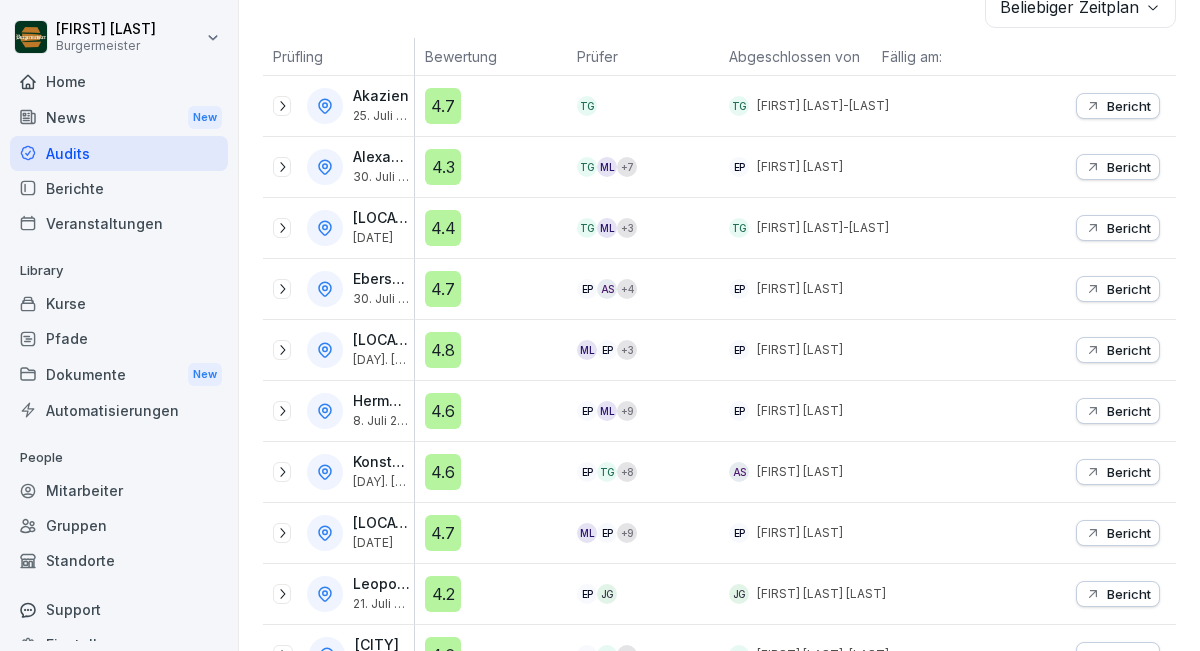 scroll, scrollTop: 0, scrollLeft: 0, axis: both 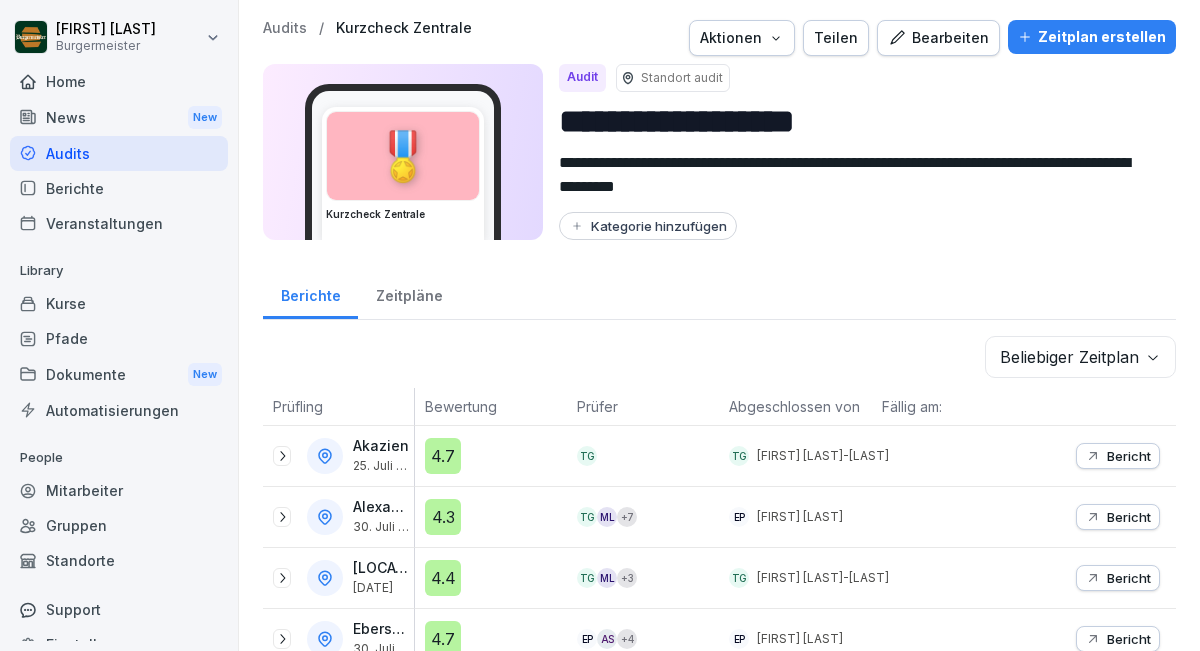 click on "Zeitpläne" at bounding box center (409, 293) 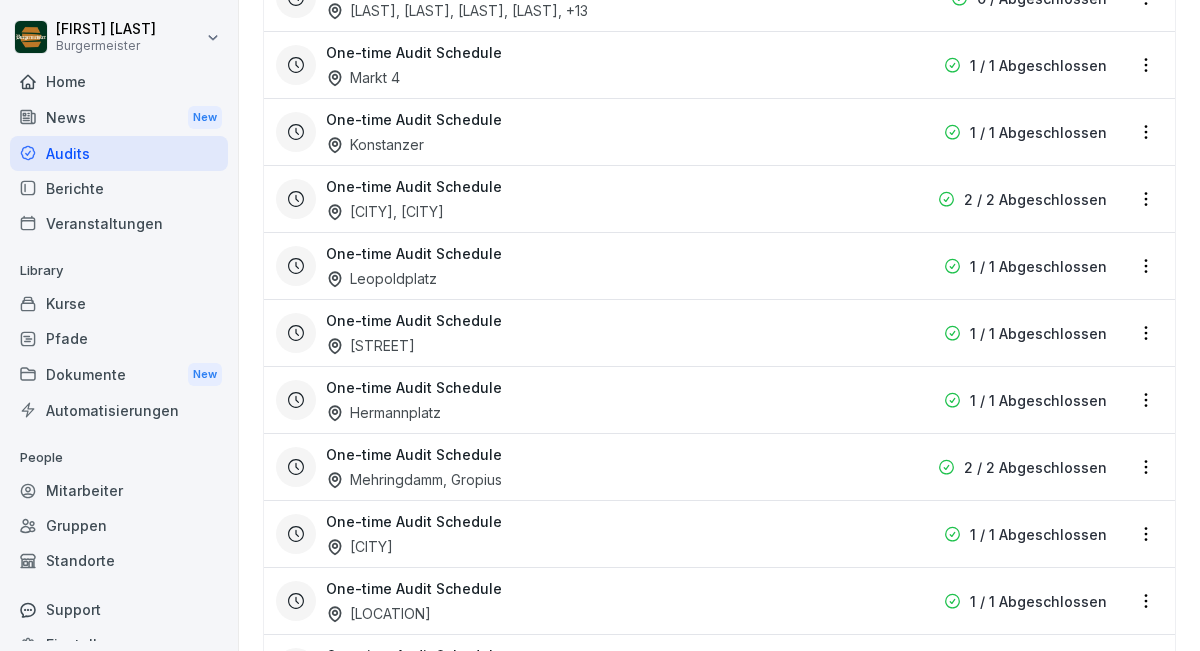 scroll, scrollTop: 1040, scrollLeft: 0, axis: vertical 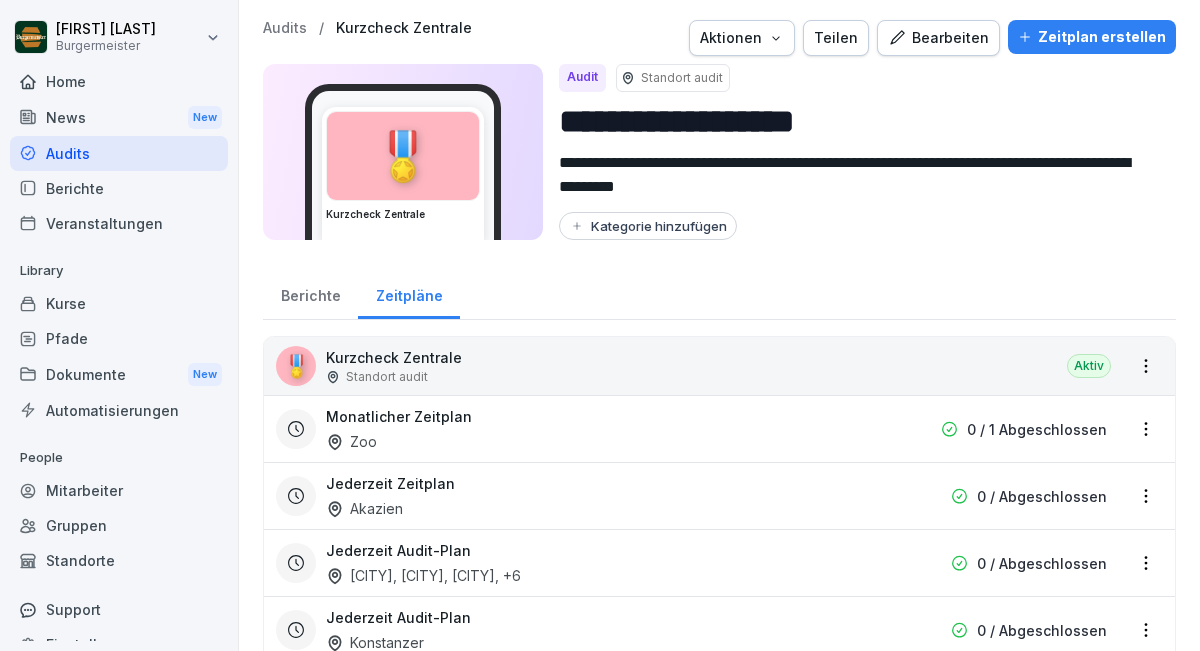 click on "🎖️ Kurzcheck Zentrale Standort audit Aktiv" at bounding box center [719, 366] 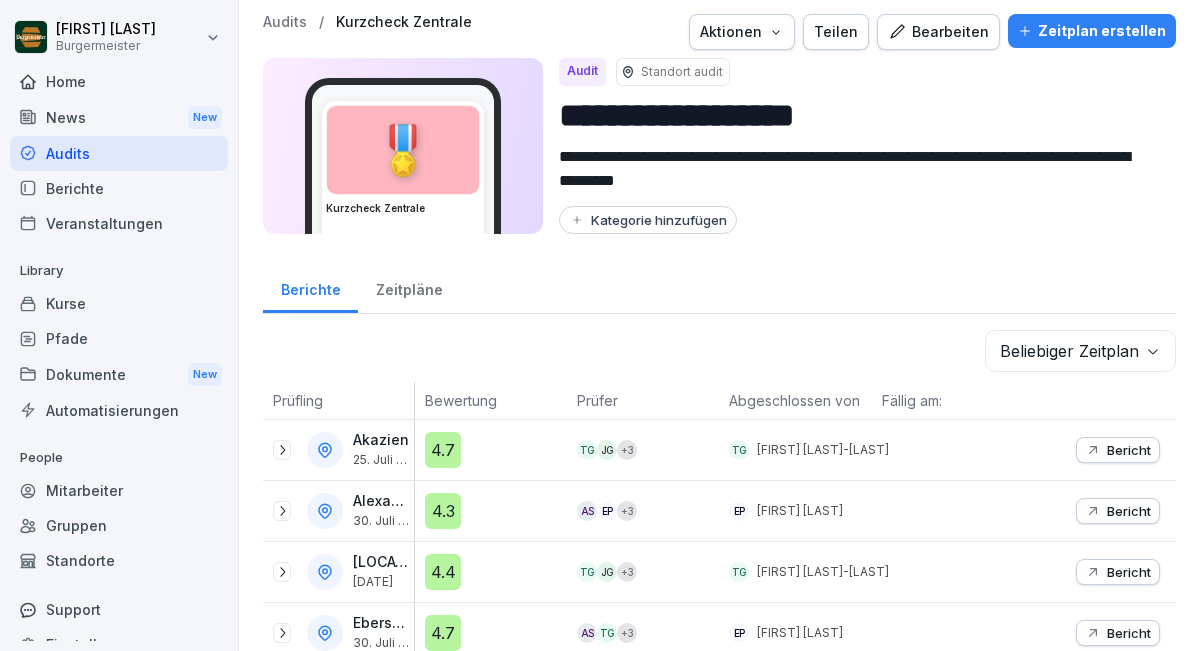 scroll, scrollTop: 0, scrollLeft: 0, axis: both 